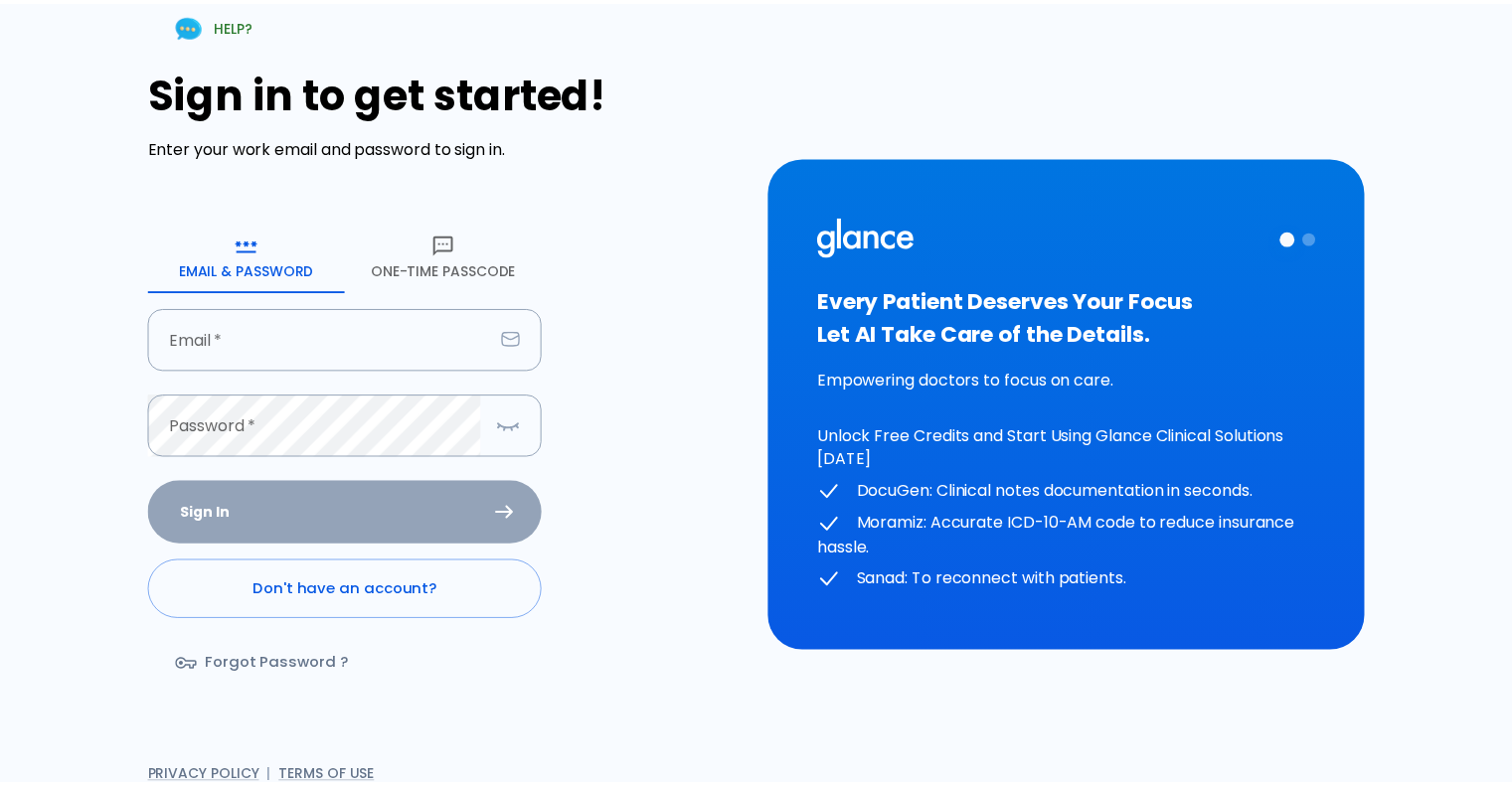 scroll, scrollTop: 0, scrollLeft: 0, axis: both 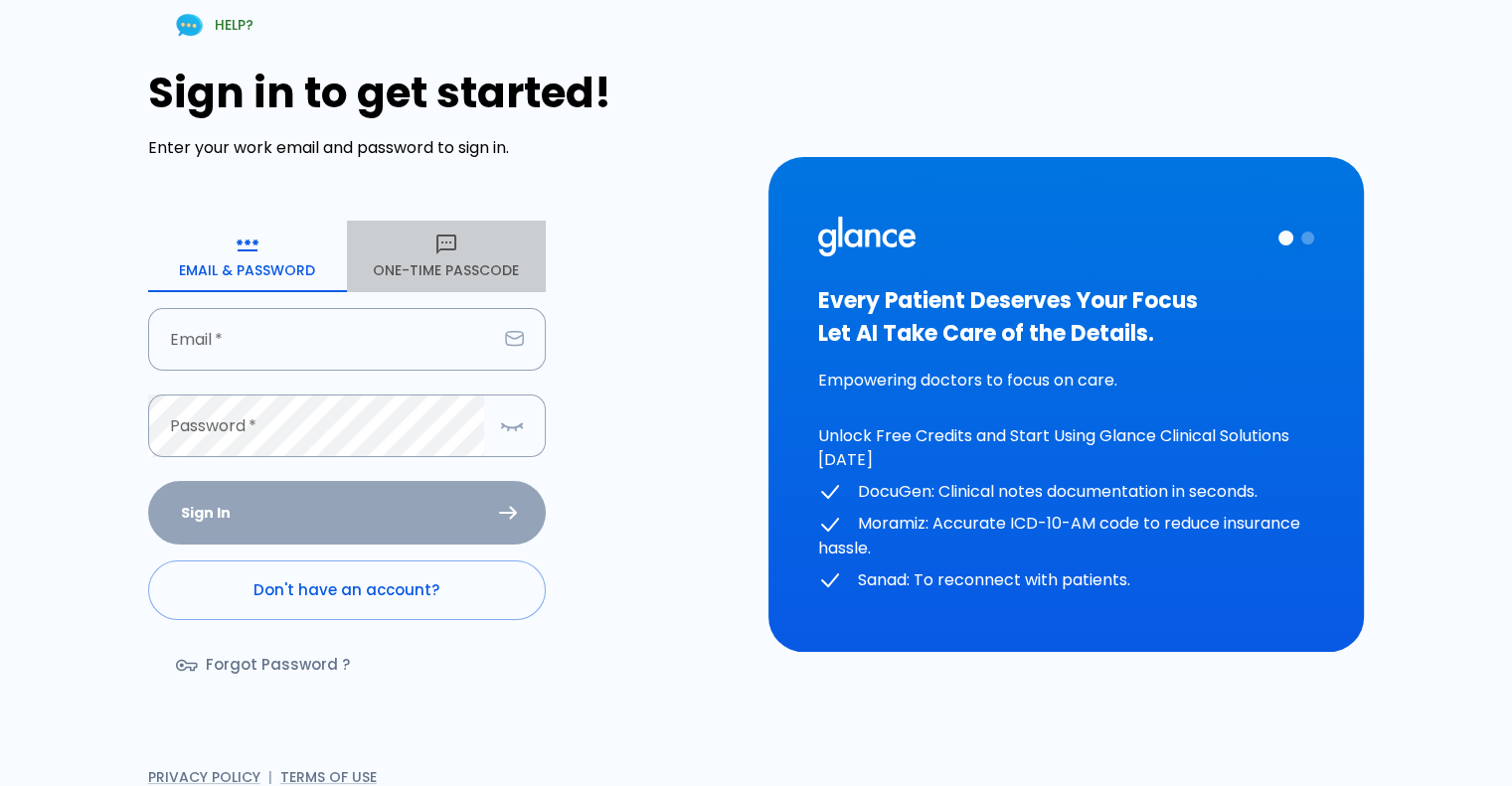 click on "One-Time Passcode" at bounding box center [446, 256] 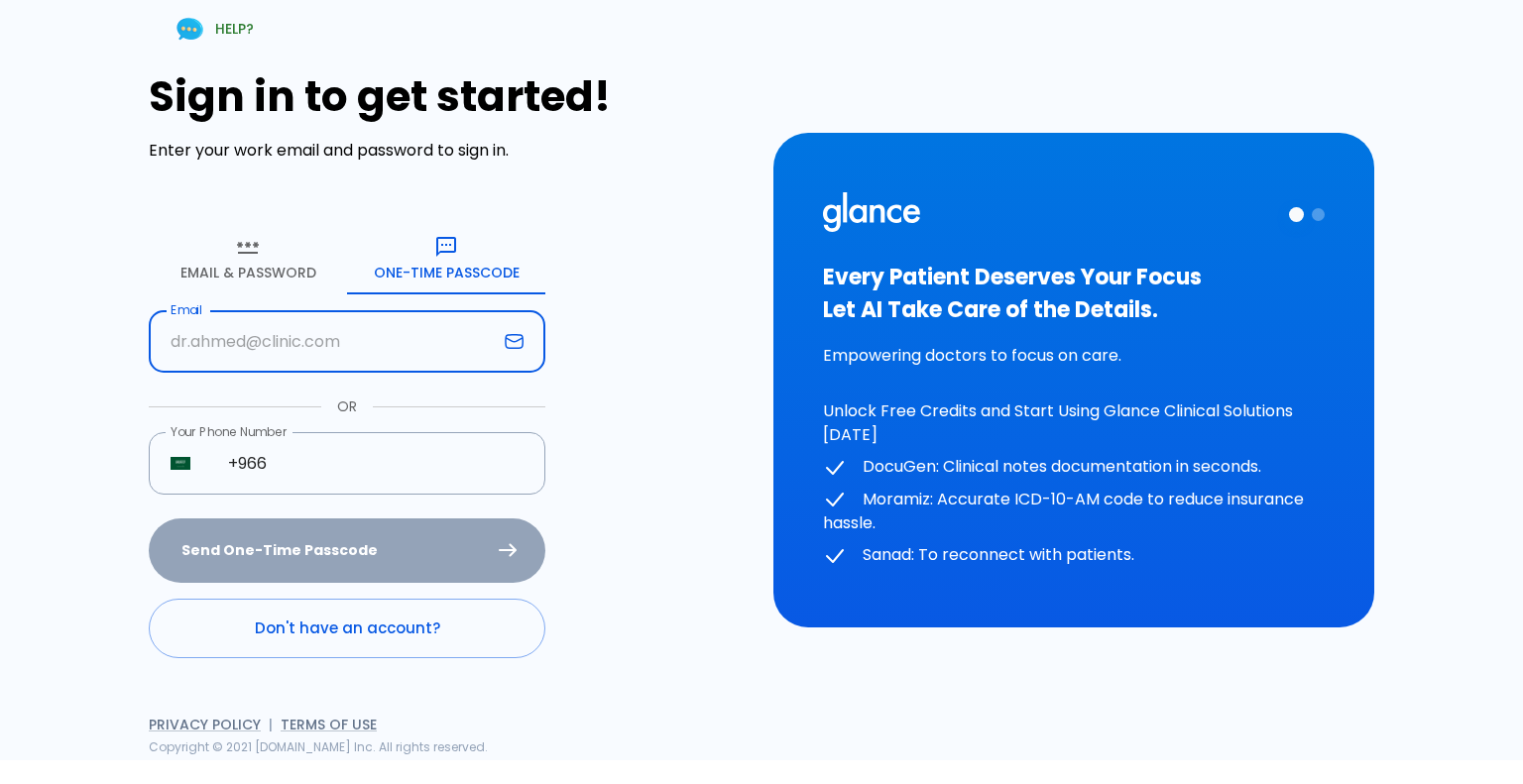 click at bounding box center (322, 341) 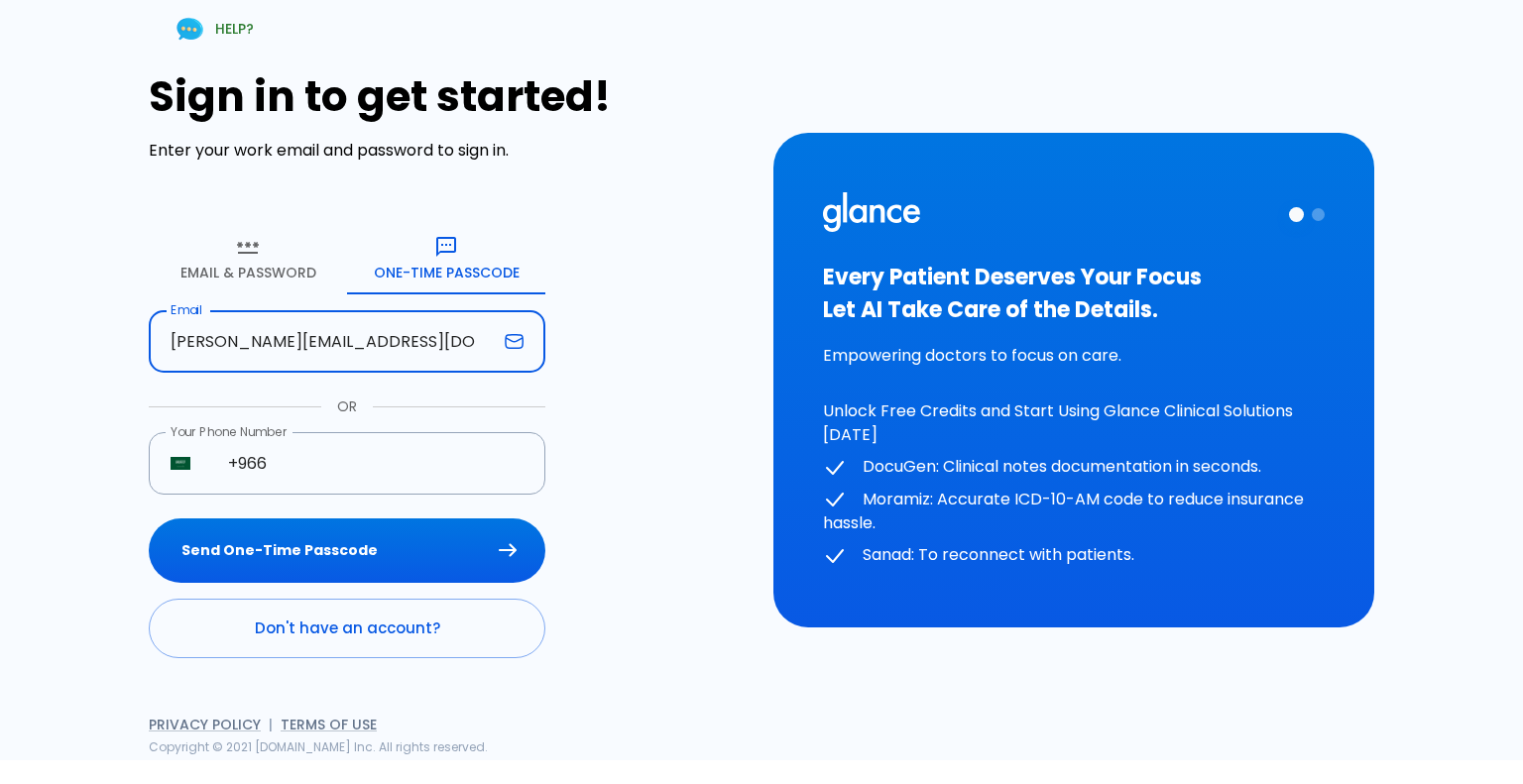 type on "deepashree@glance.care" 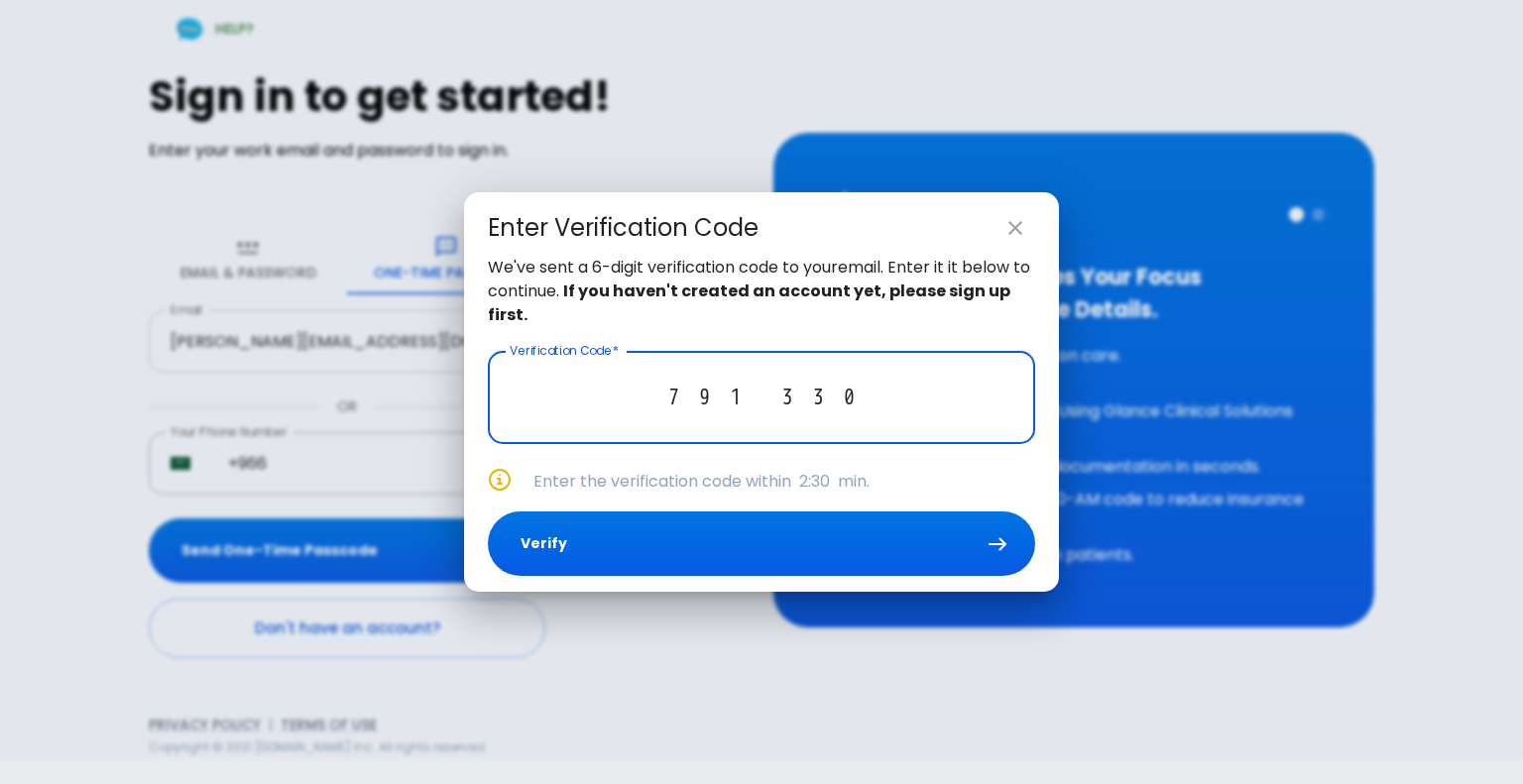 type on "7  9  1    3  3  0" 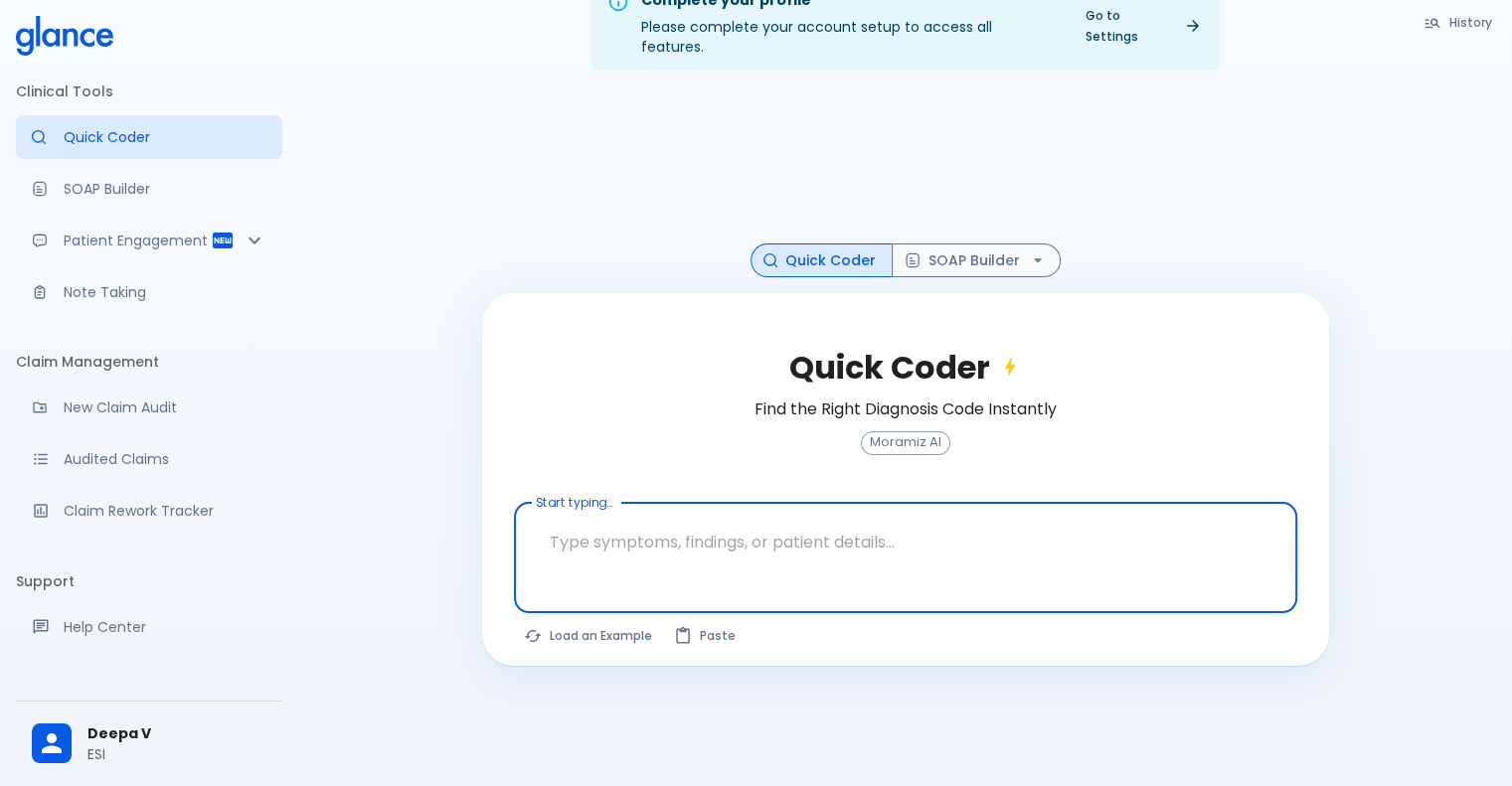 scroll, scrollTop: 0, scrollLeft: 0, axis: both 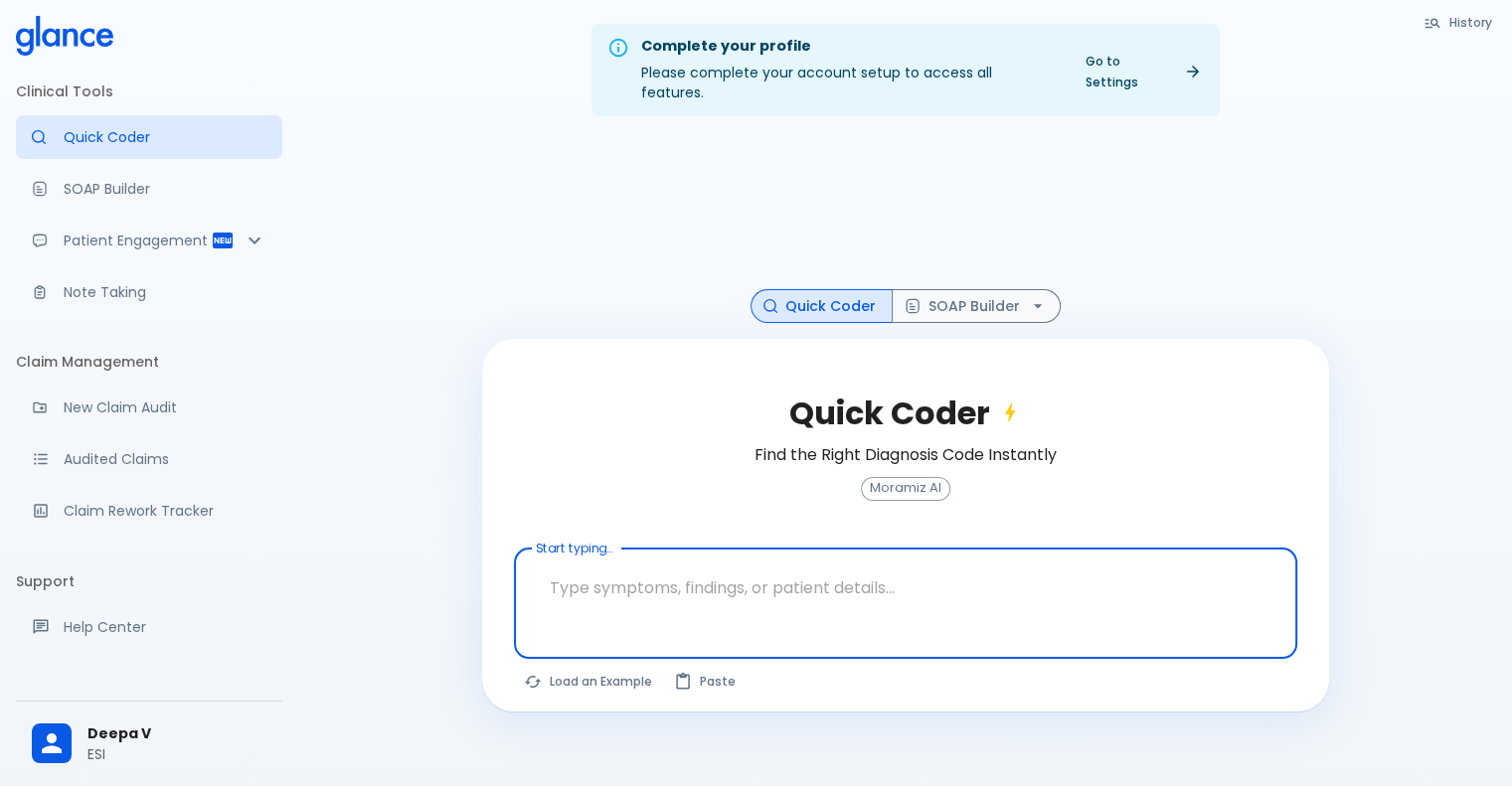 click at bounding box center [906, 587] 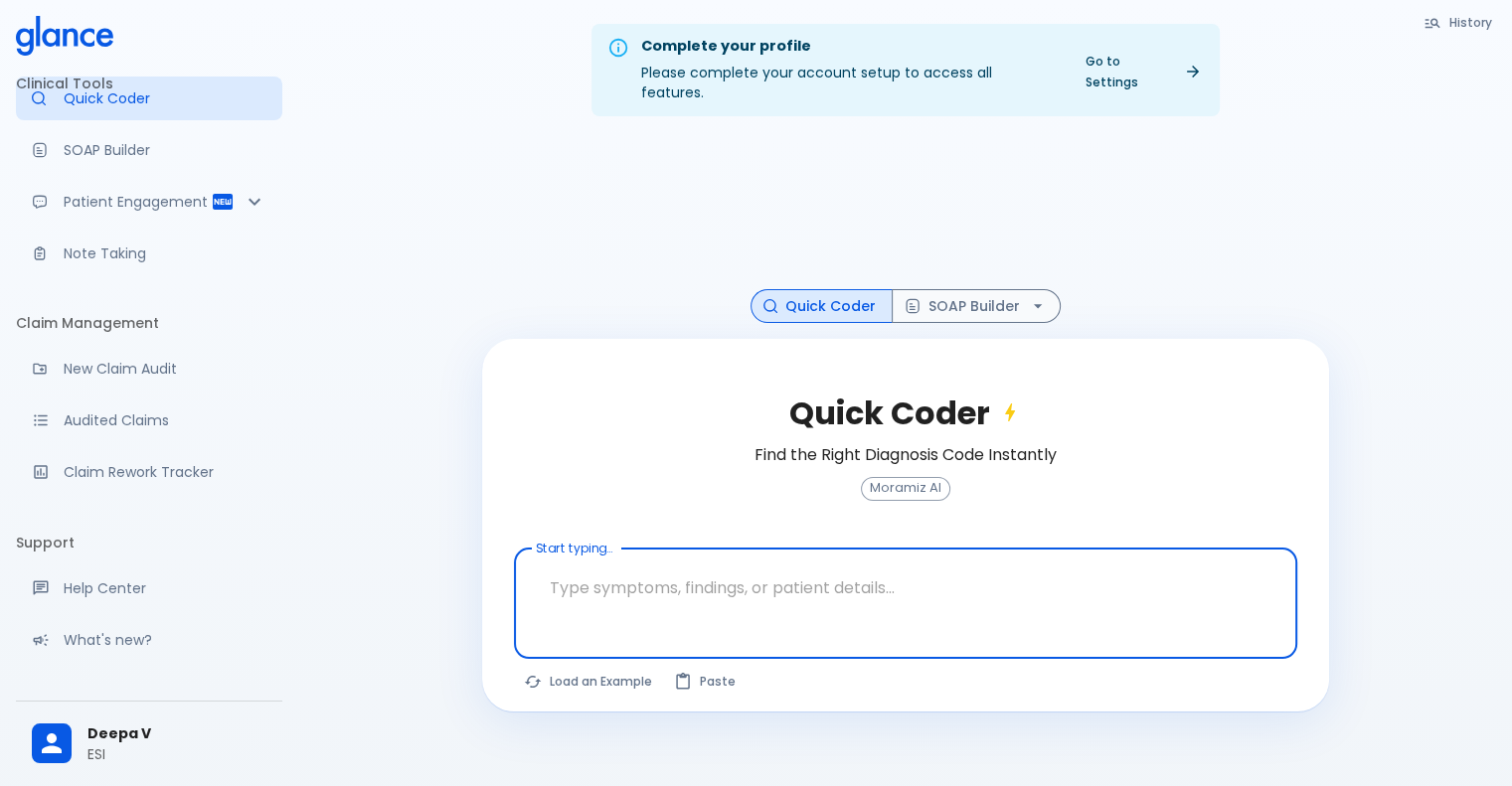 scroll, scrollTop: 36, scrollLeft: 0, axis: vertical 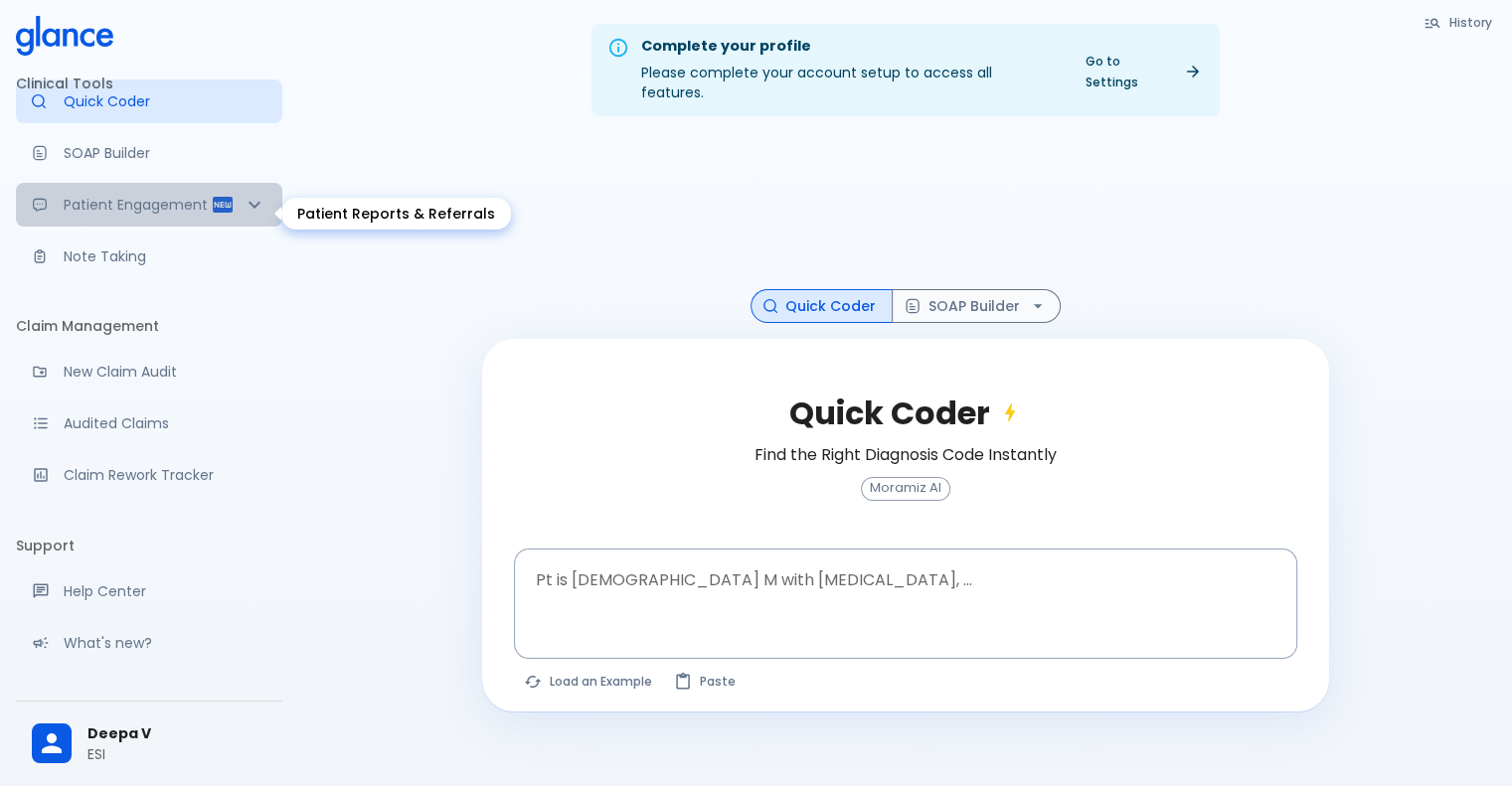 click on "Patient Engagement" at bounding box center (137, 205) 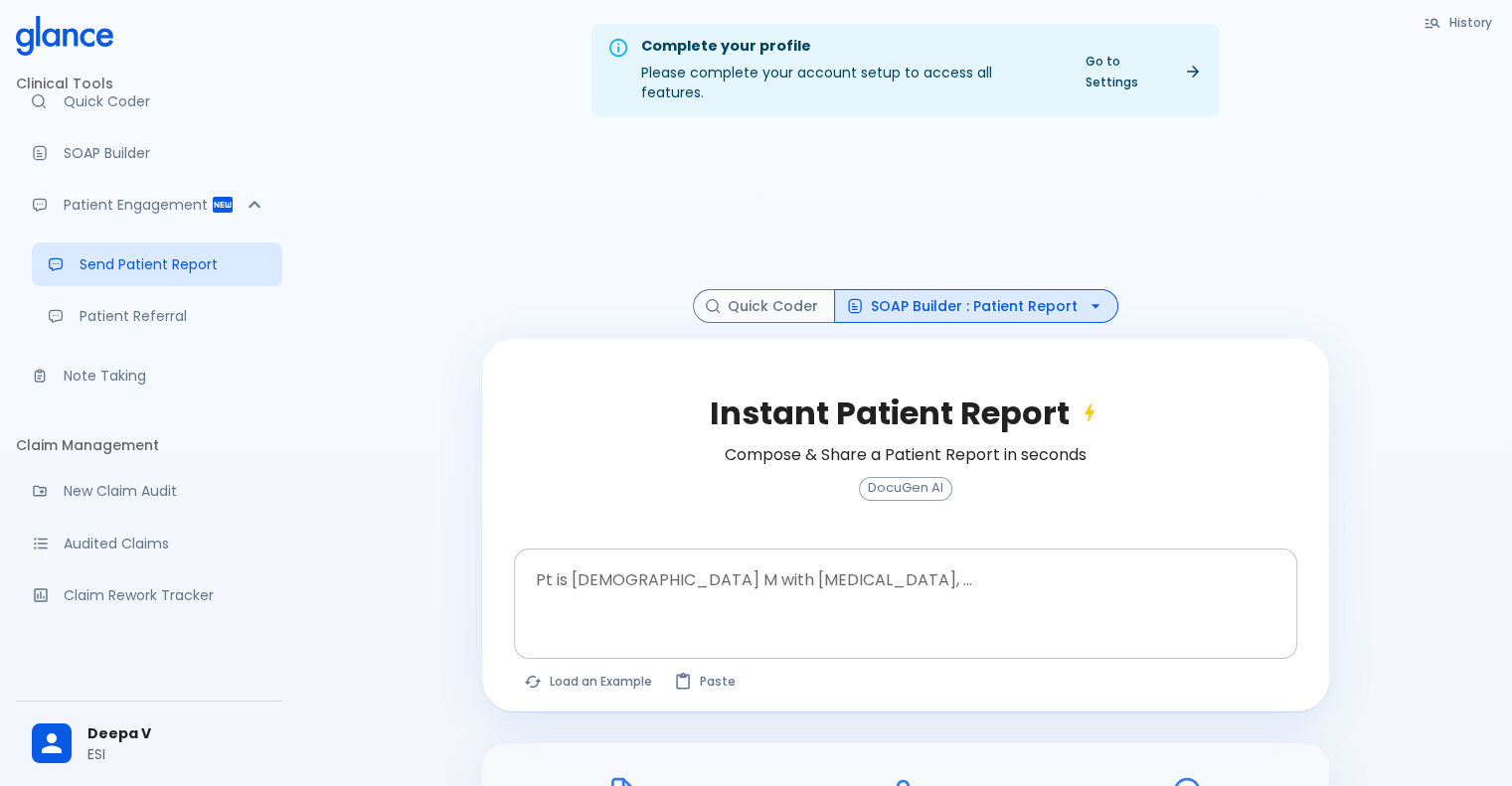 click at bounding box center [906, 587] 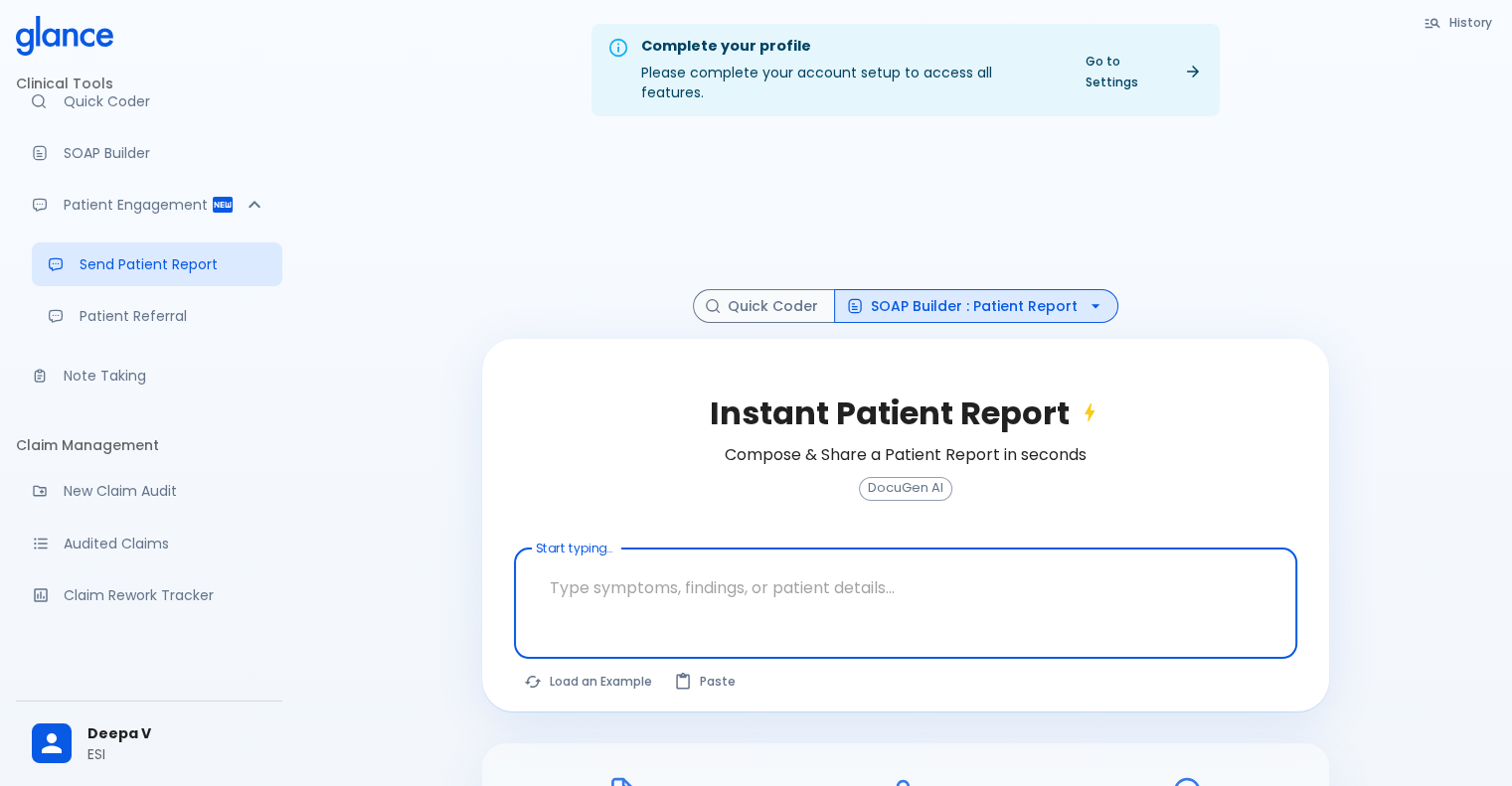 click at bounding box center (906, 587) 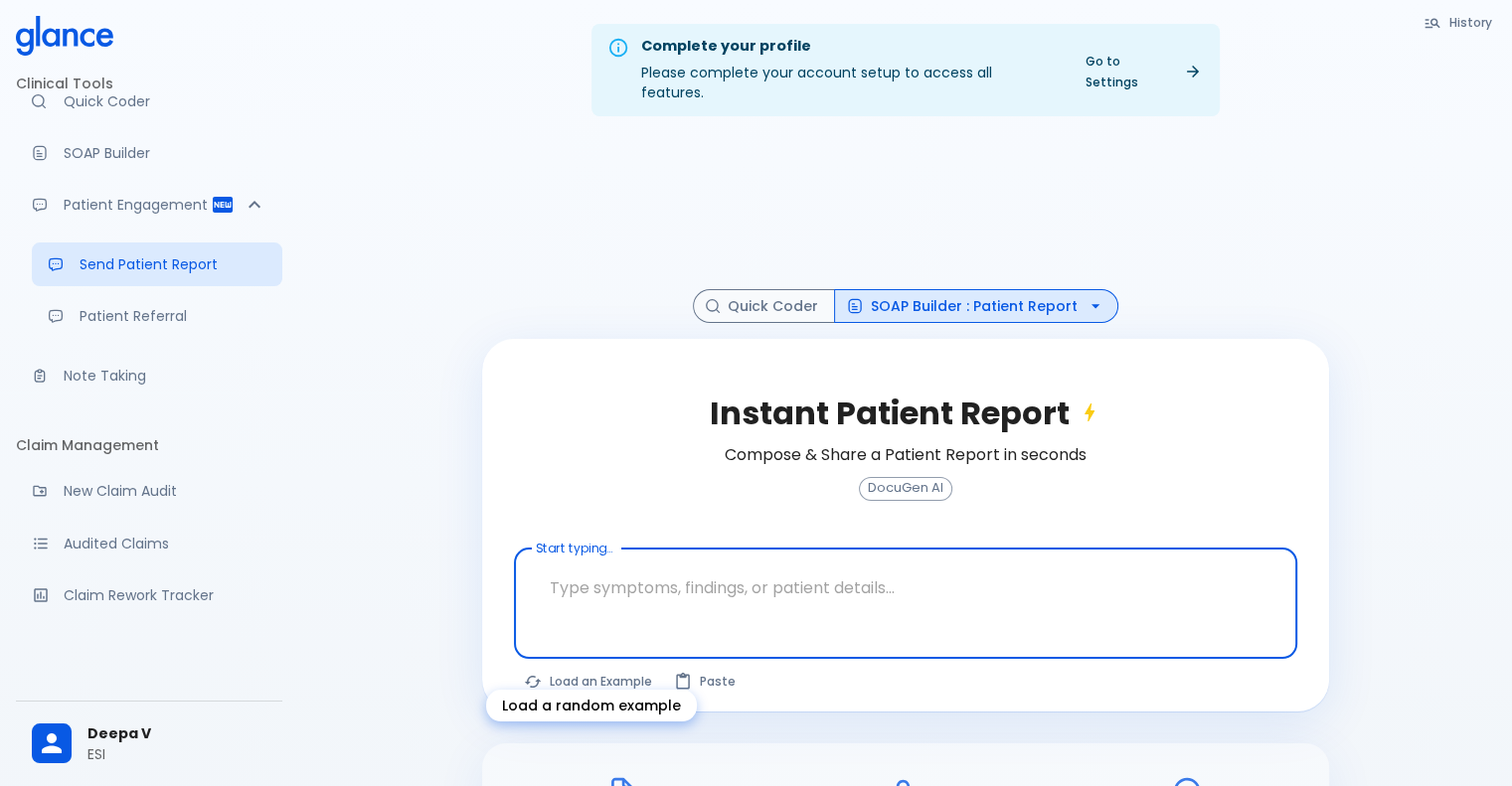click on "Load a random example" at bounding box center [591, 700] 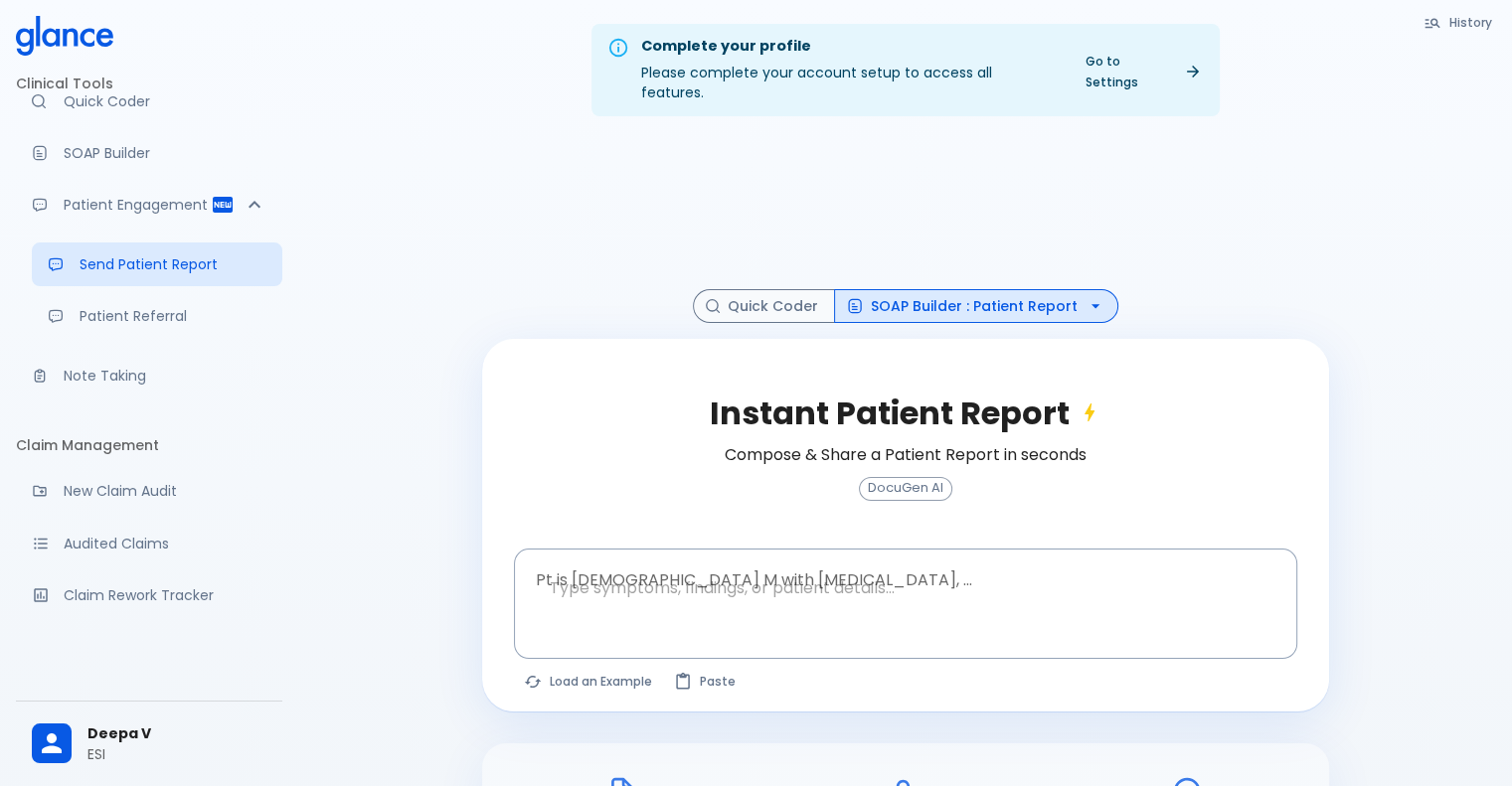 scroll, scrollTop: 161, scrollLeft: 0, axis: vertical 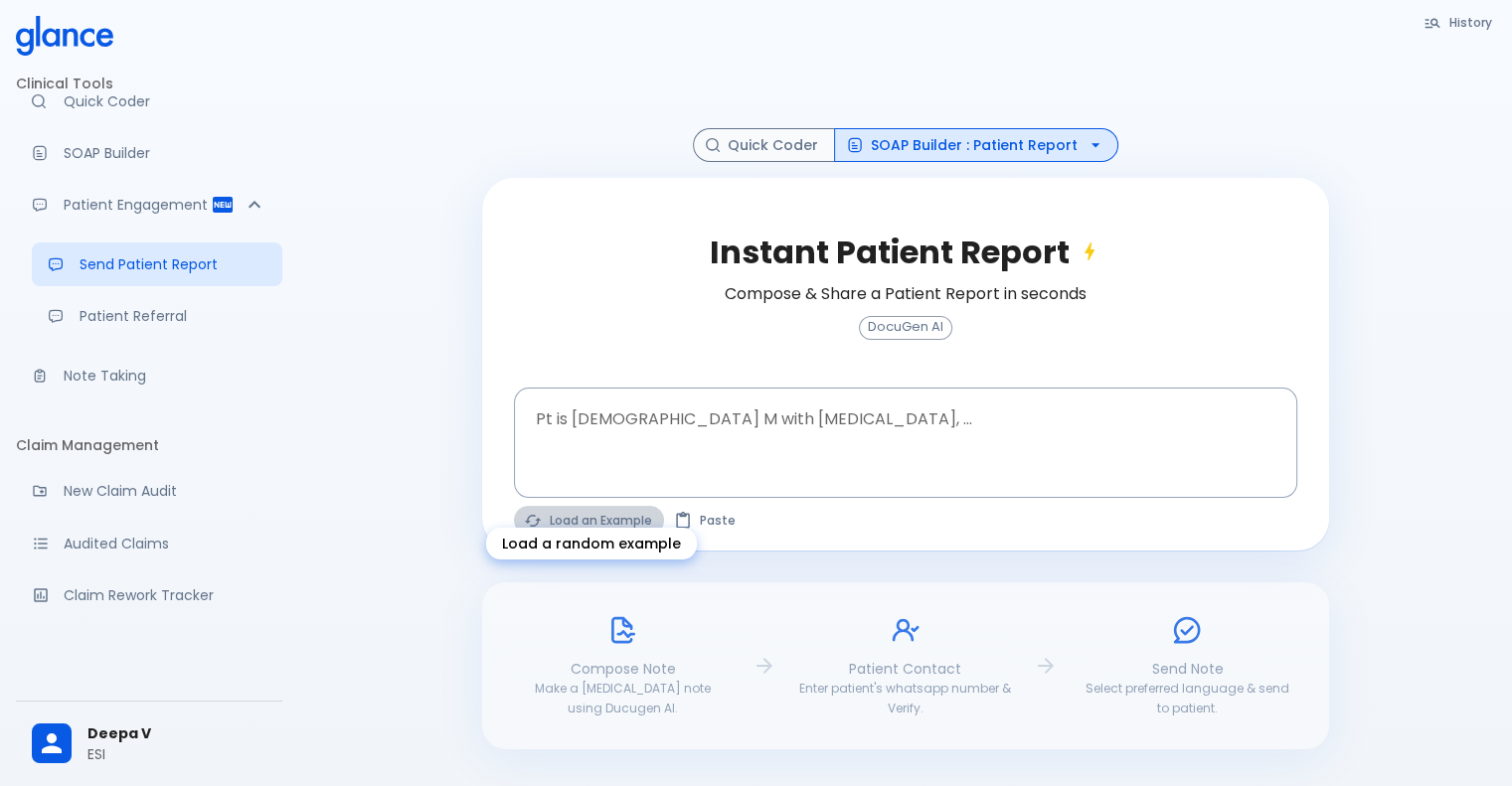 click on "Load an Example" at bounding box center [588, 520] 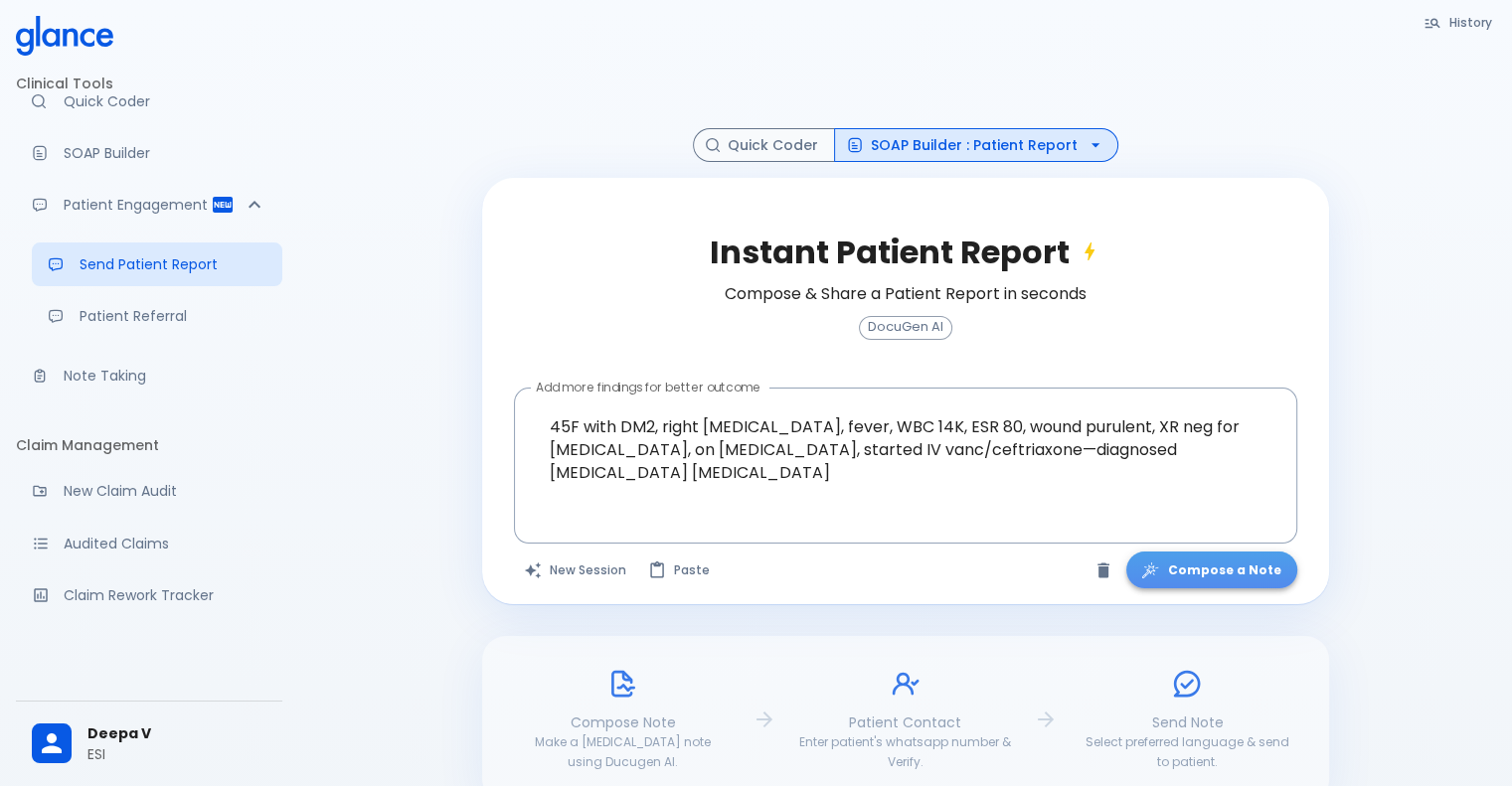 click on "Compose a Note" at bounding box center [1212, 569] 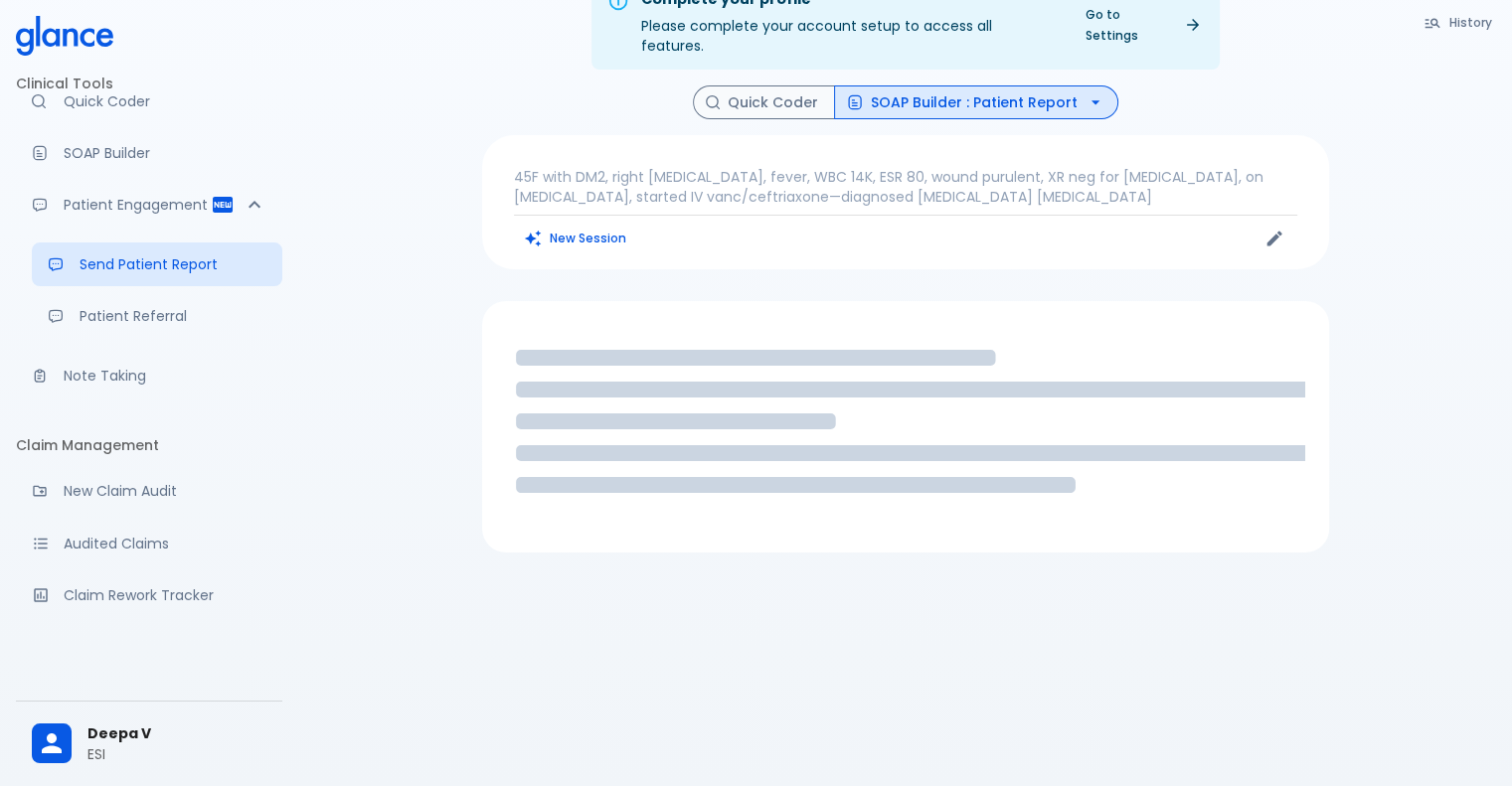 scroll, scrollTop: 0, scrollLeft: 0, axis: both 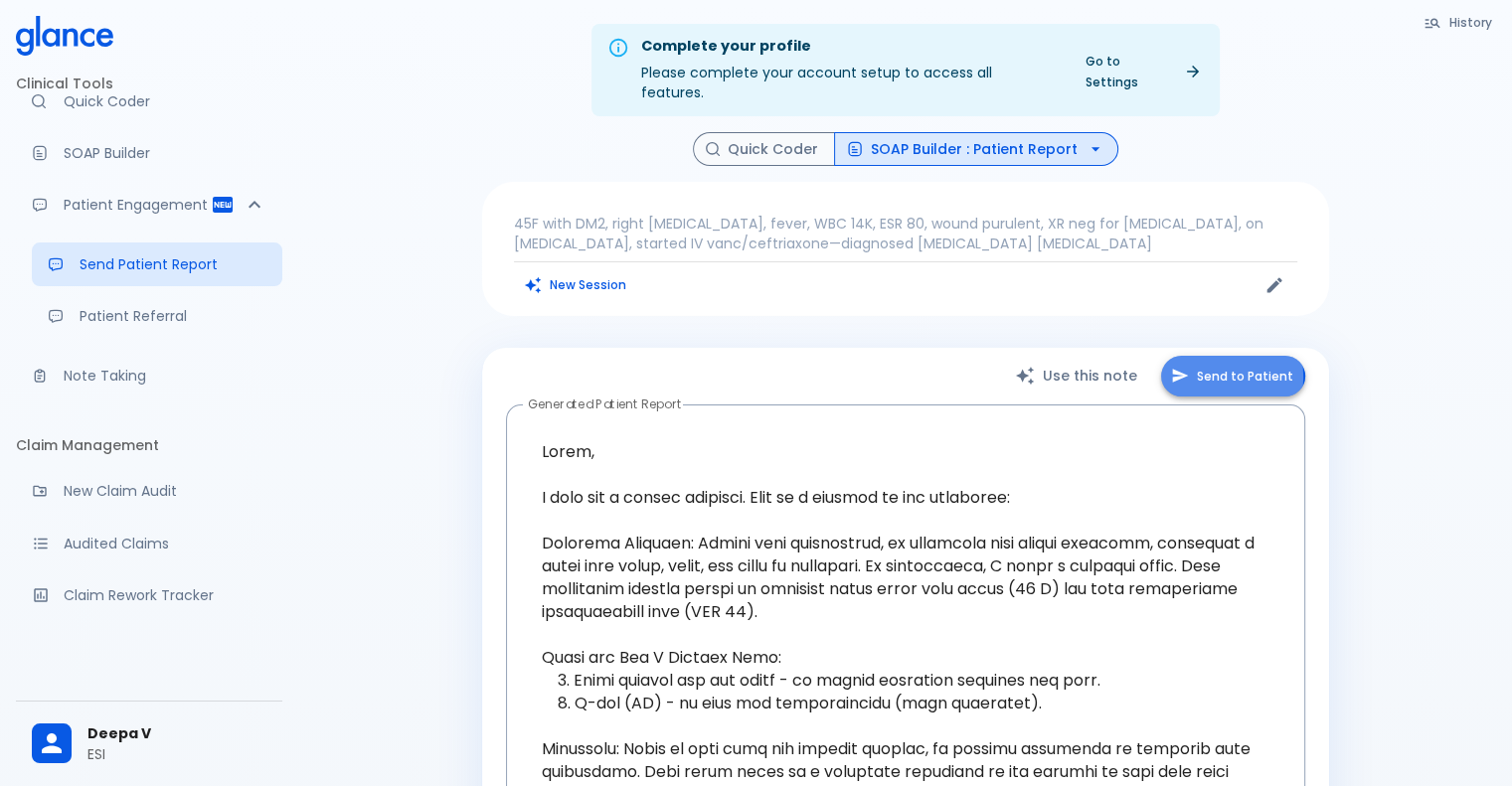 click on "Send to Patient" at bounding box center (1233, 376) 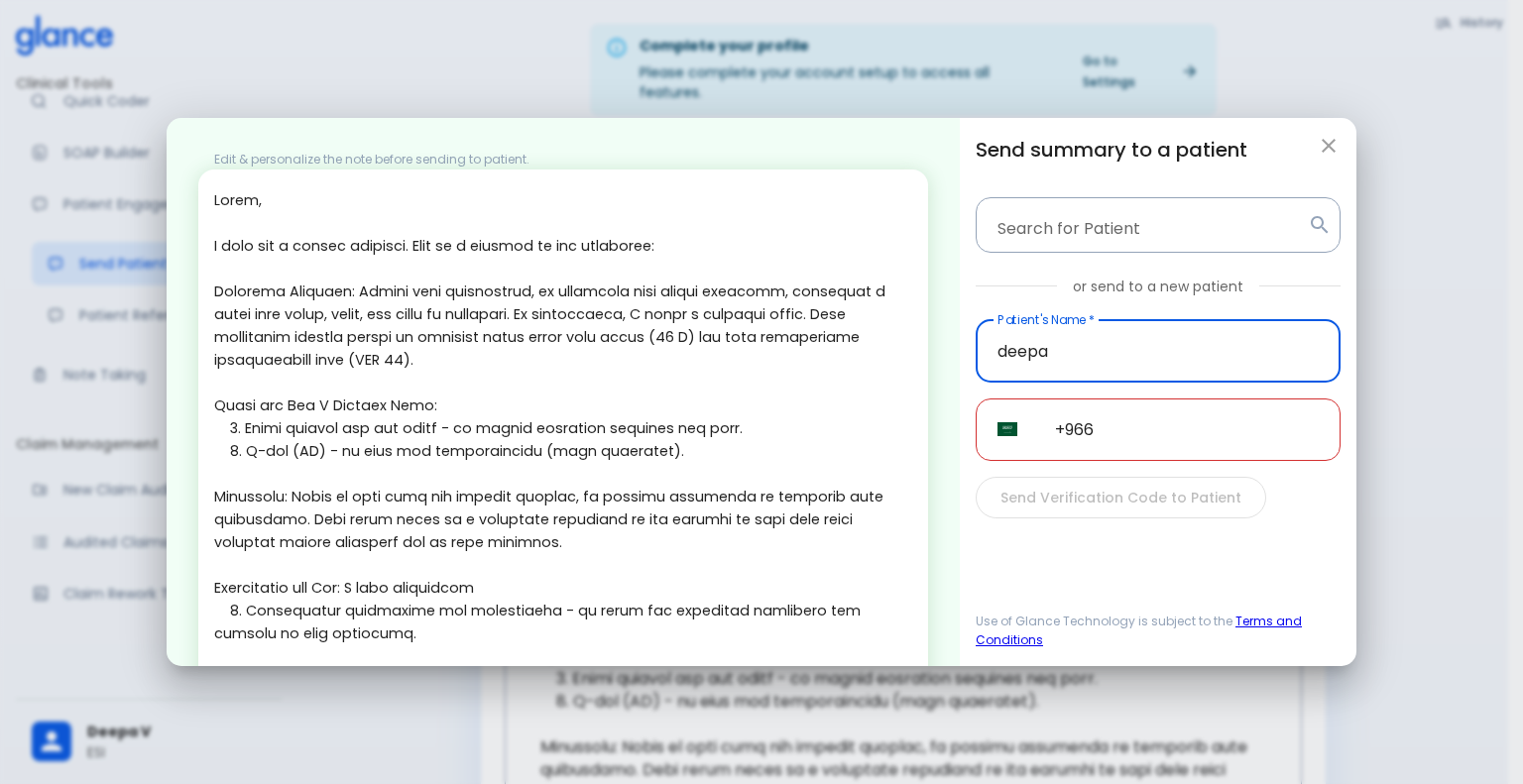 type on "deepa" 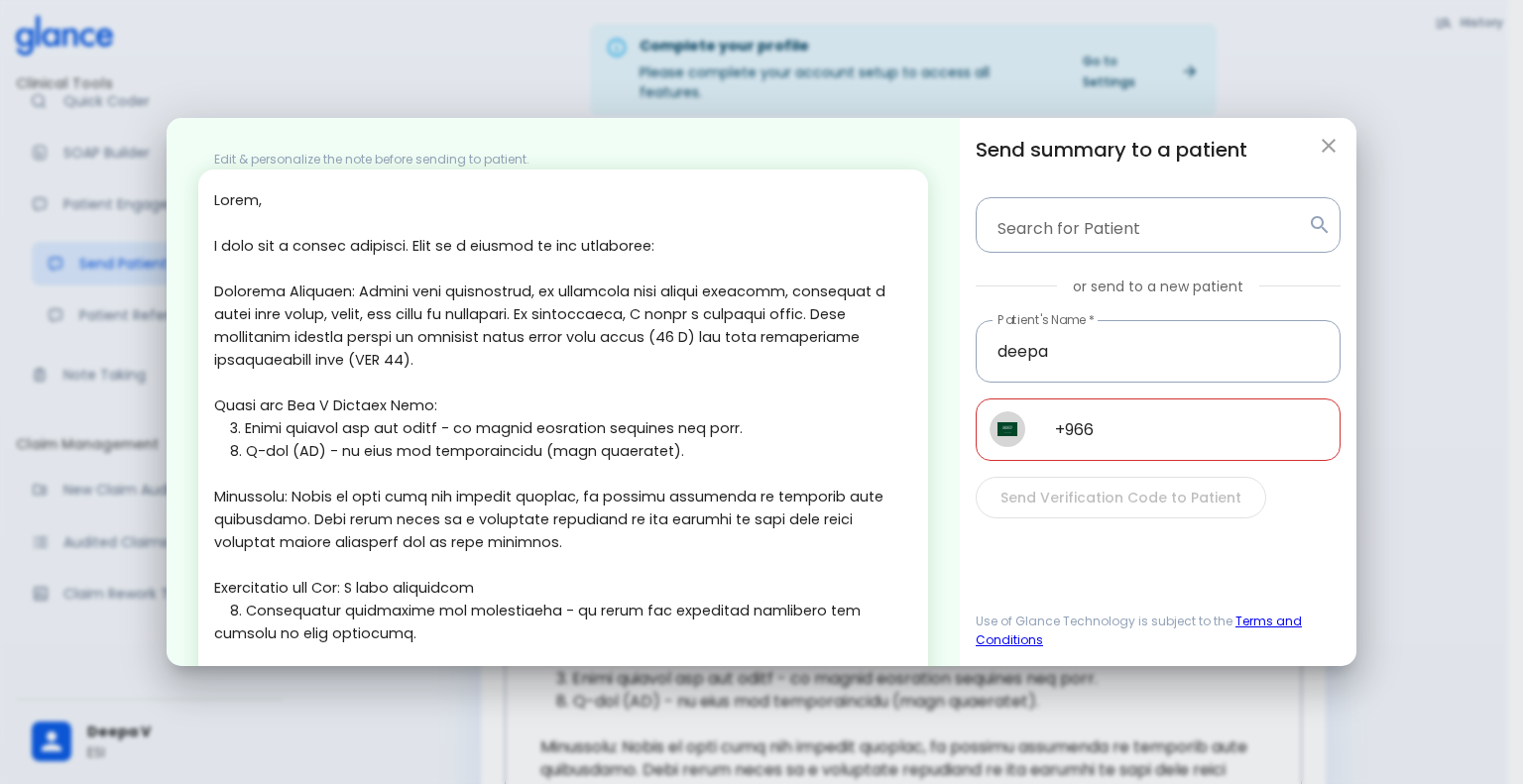 type 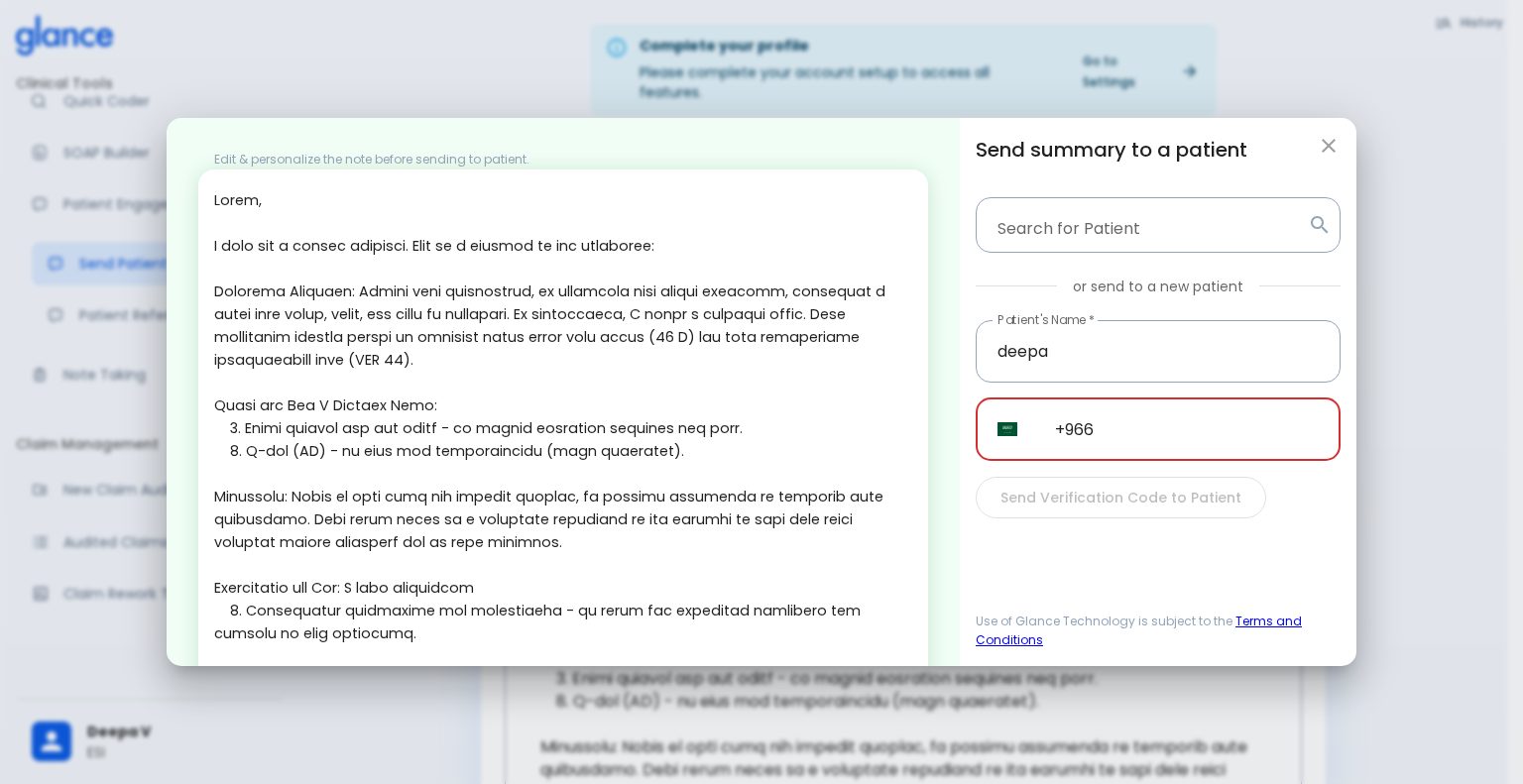 click on "+966" at bounding box center [1187, 429] 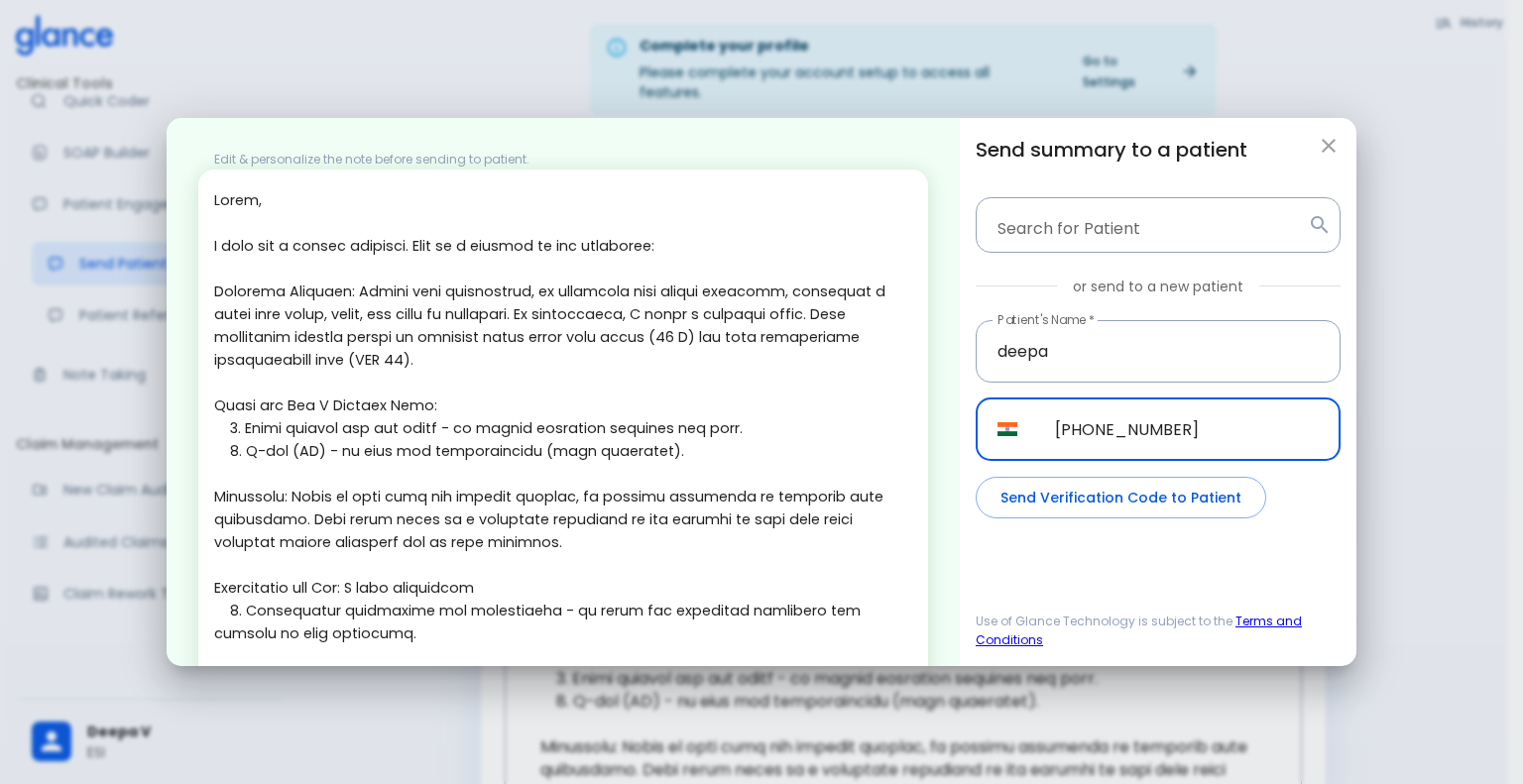 type on "+91 96069 26484" 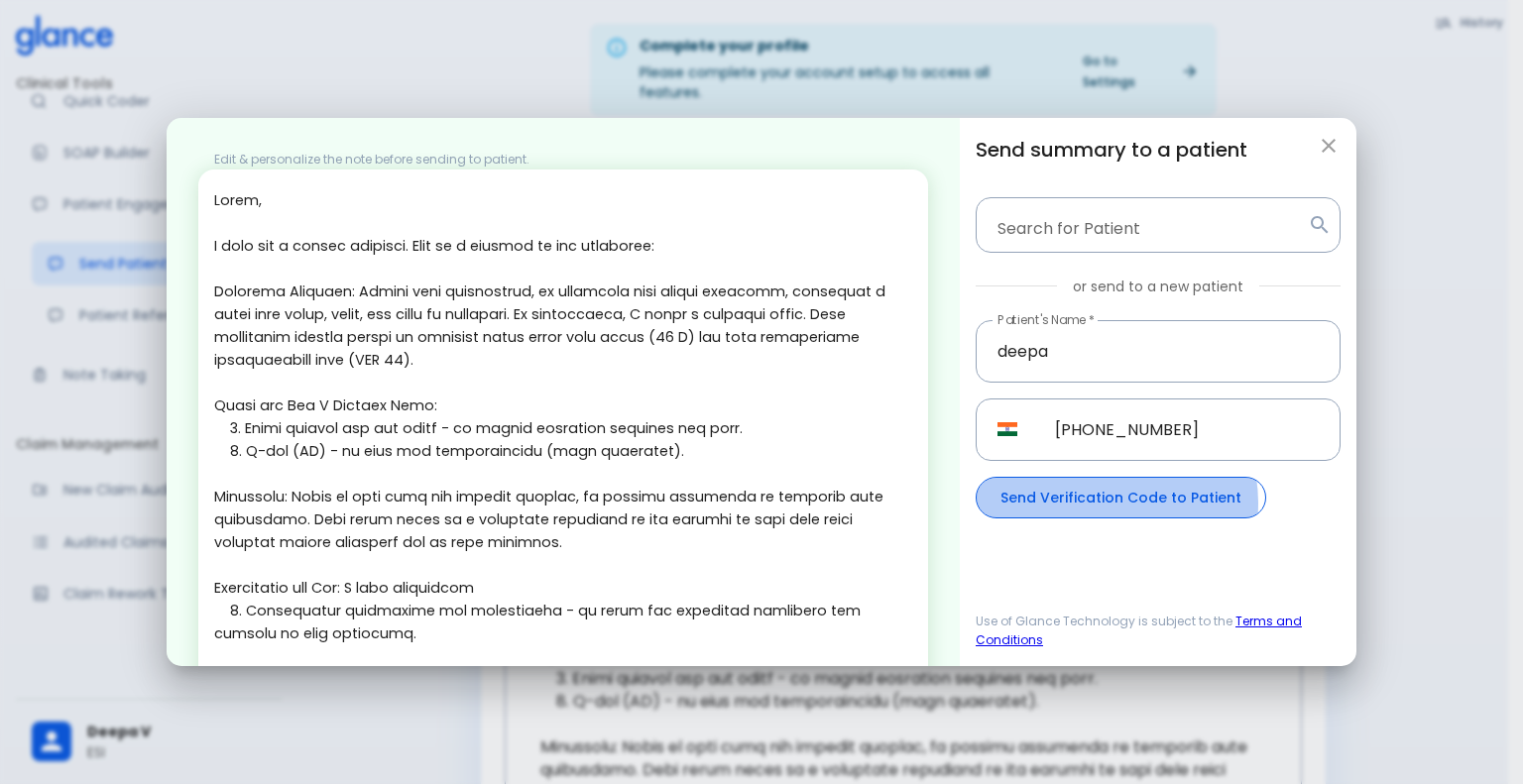 click on "Send Verification Code to Patient" at bounding box center [1120, 498] 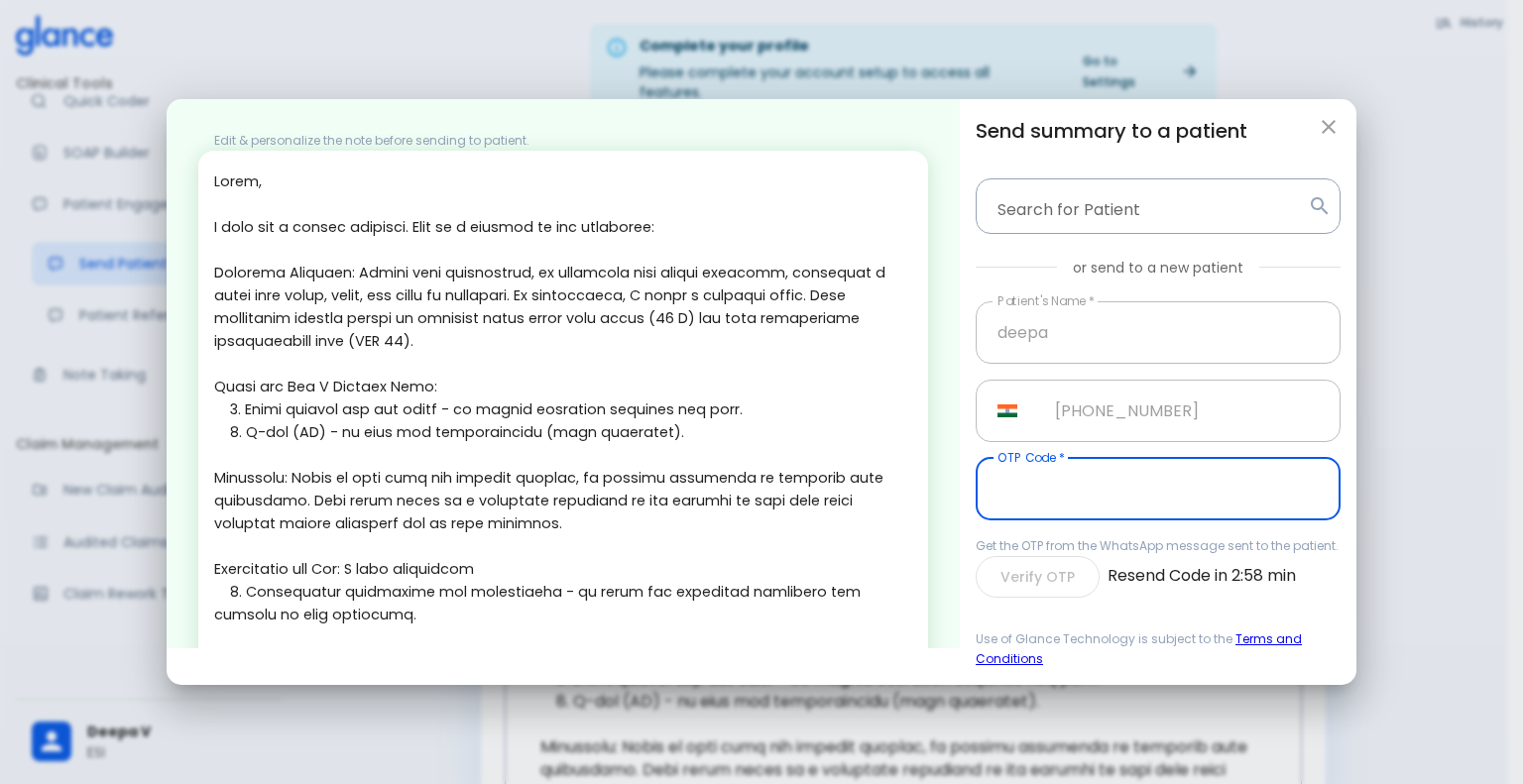 click at bounding box center [1158, 489] 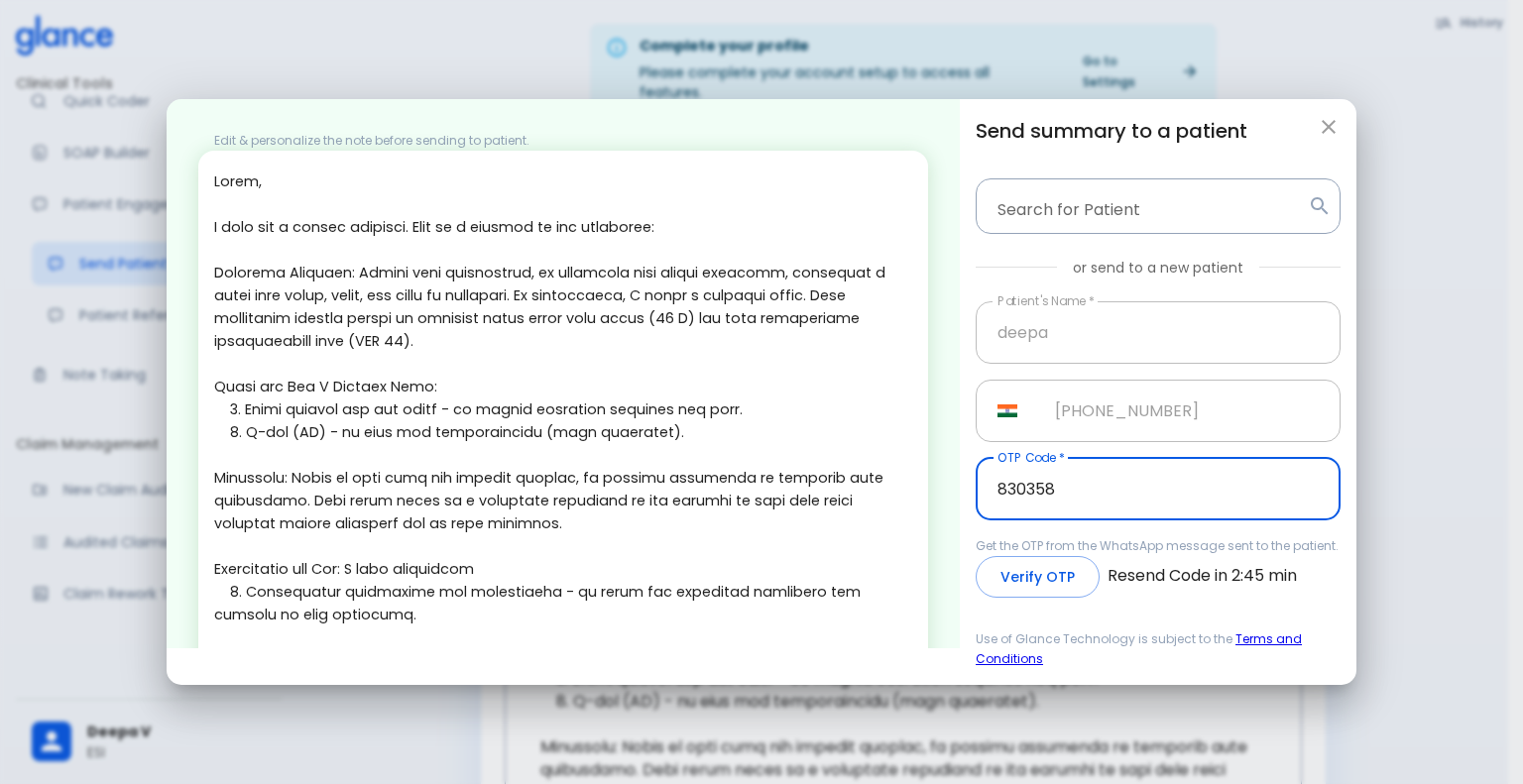 type on "830358" 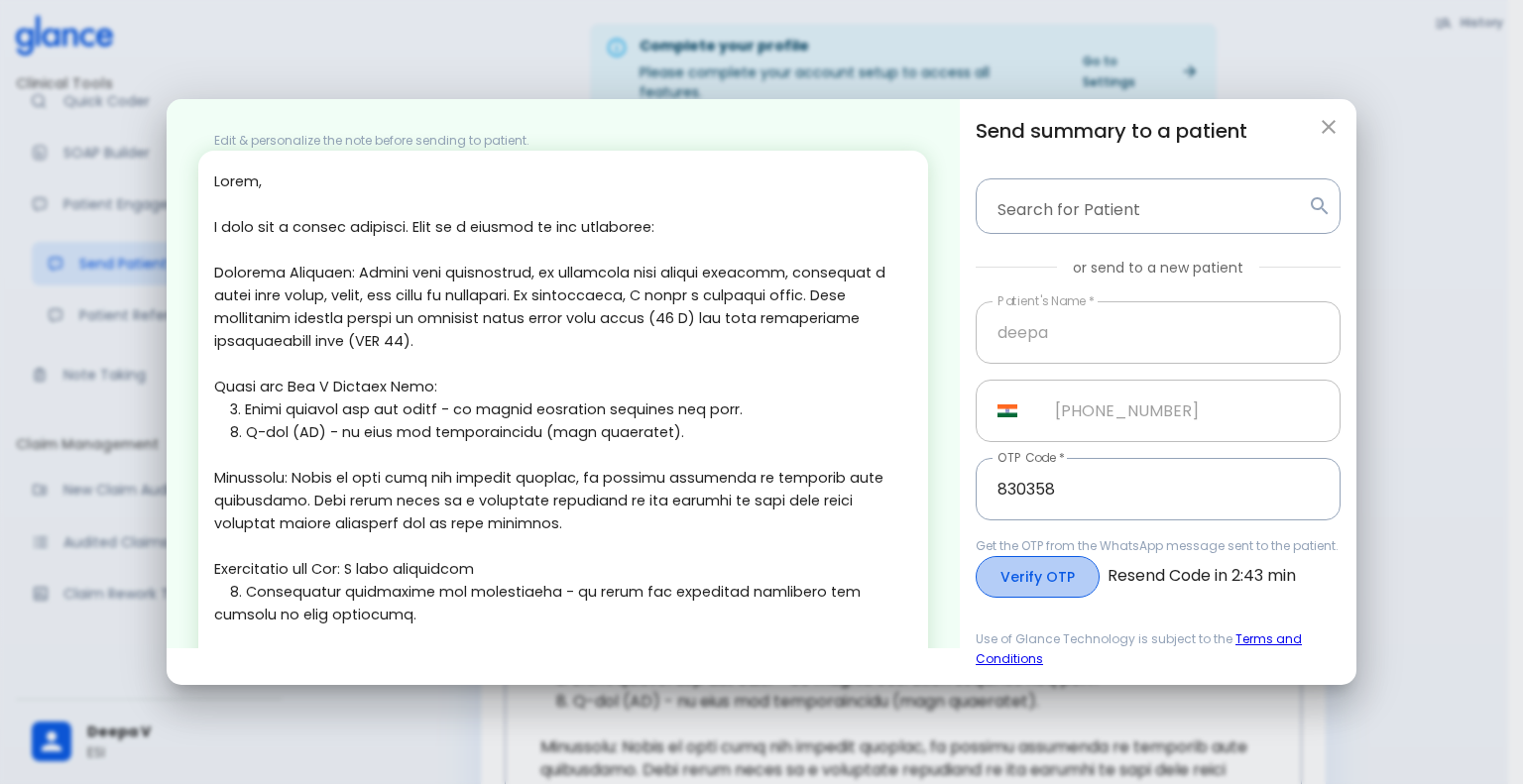 click on "Verify OTP" at bounding box center [1037, 577] 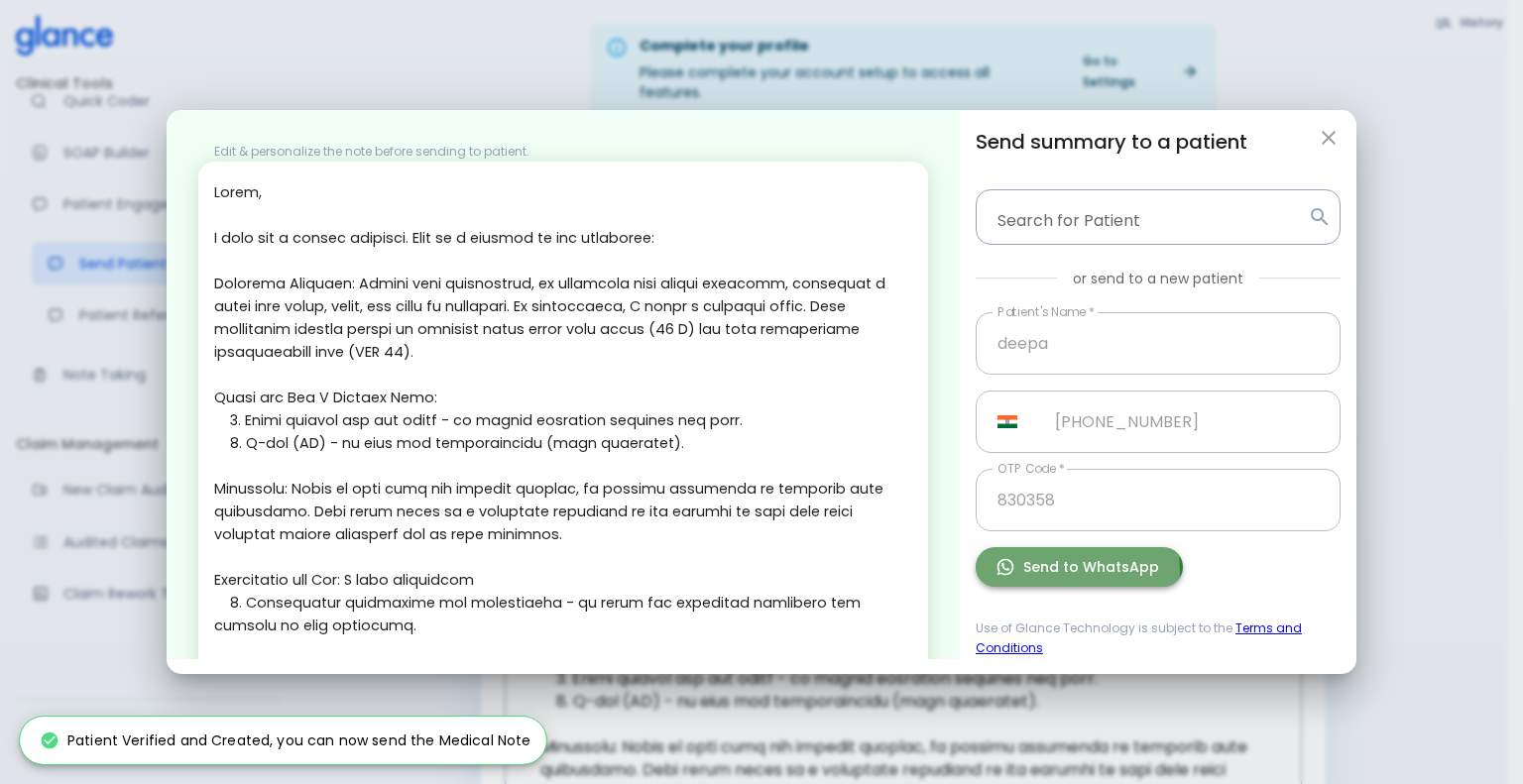 click on "Send to WhatsApp" at bounding box center [1079, 567] 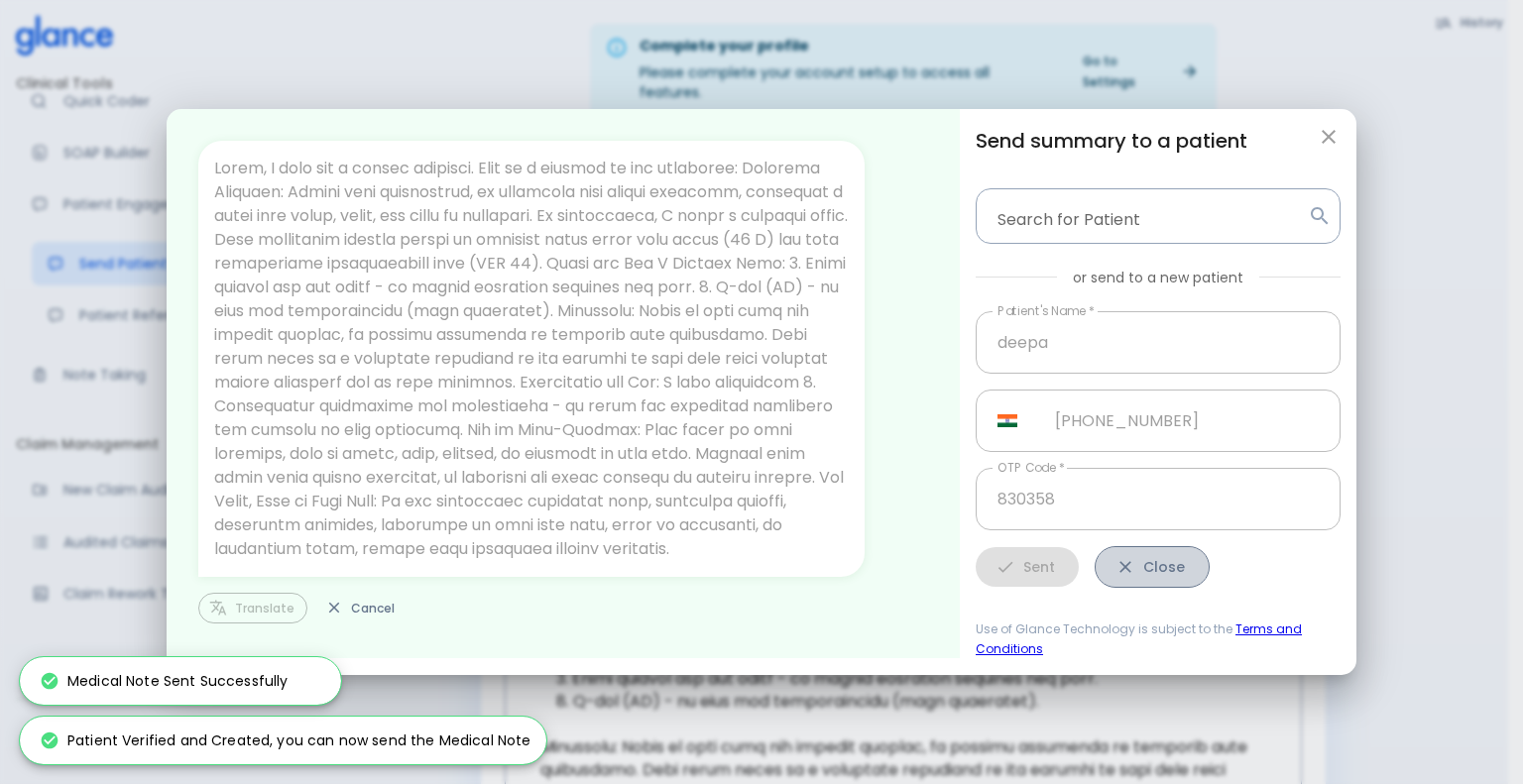click on "Close" at bounding box center [1152, 567] 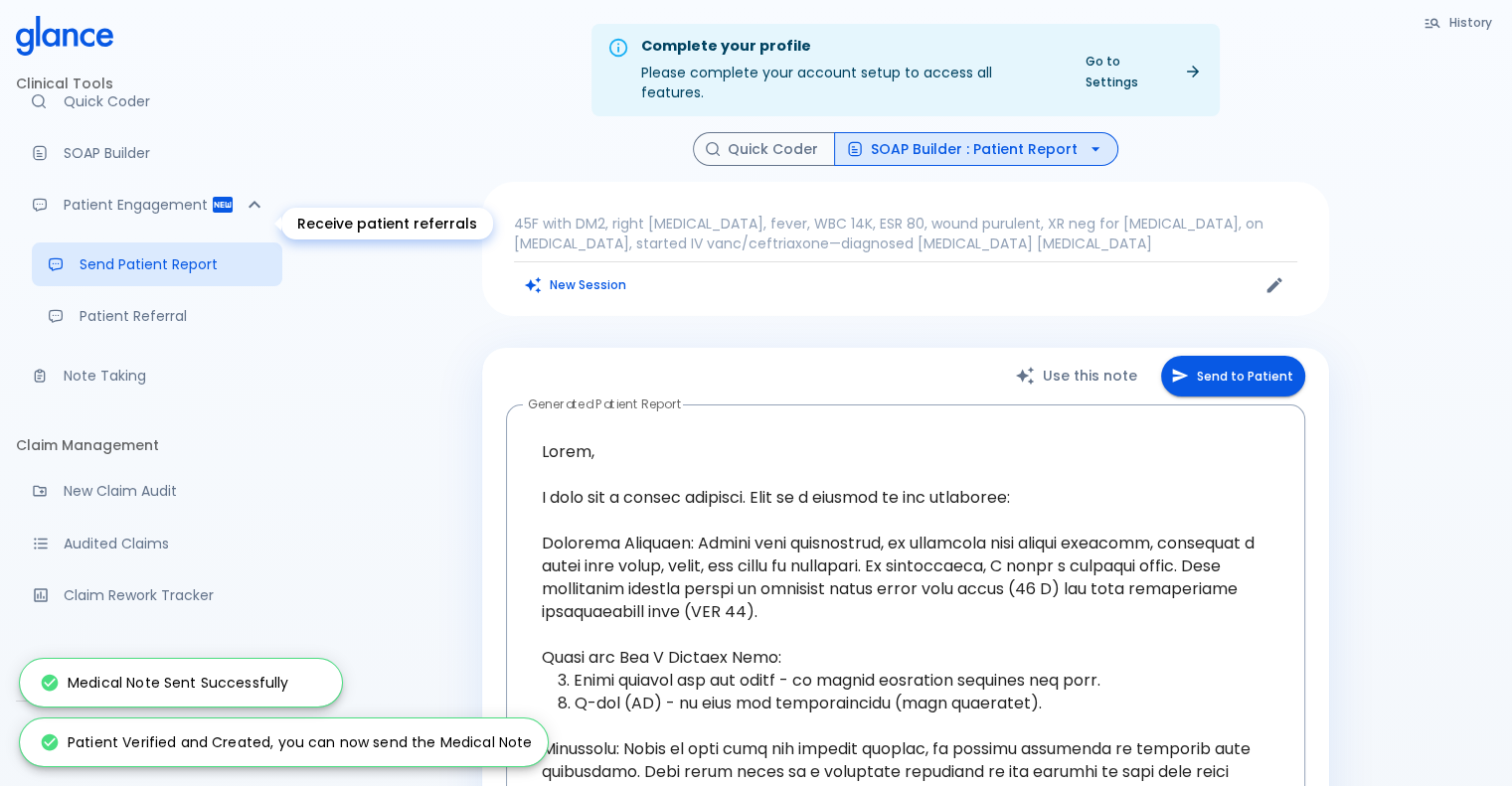 scroll, scrollTop: 154, scrollLeft: 0, axis: vertical 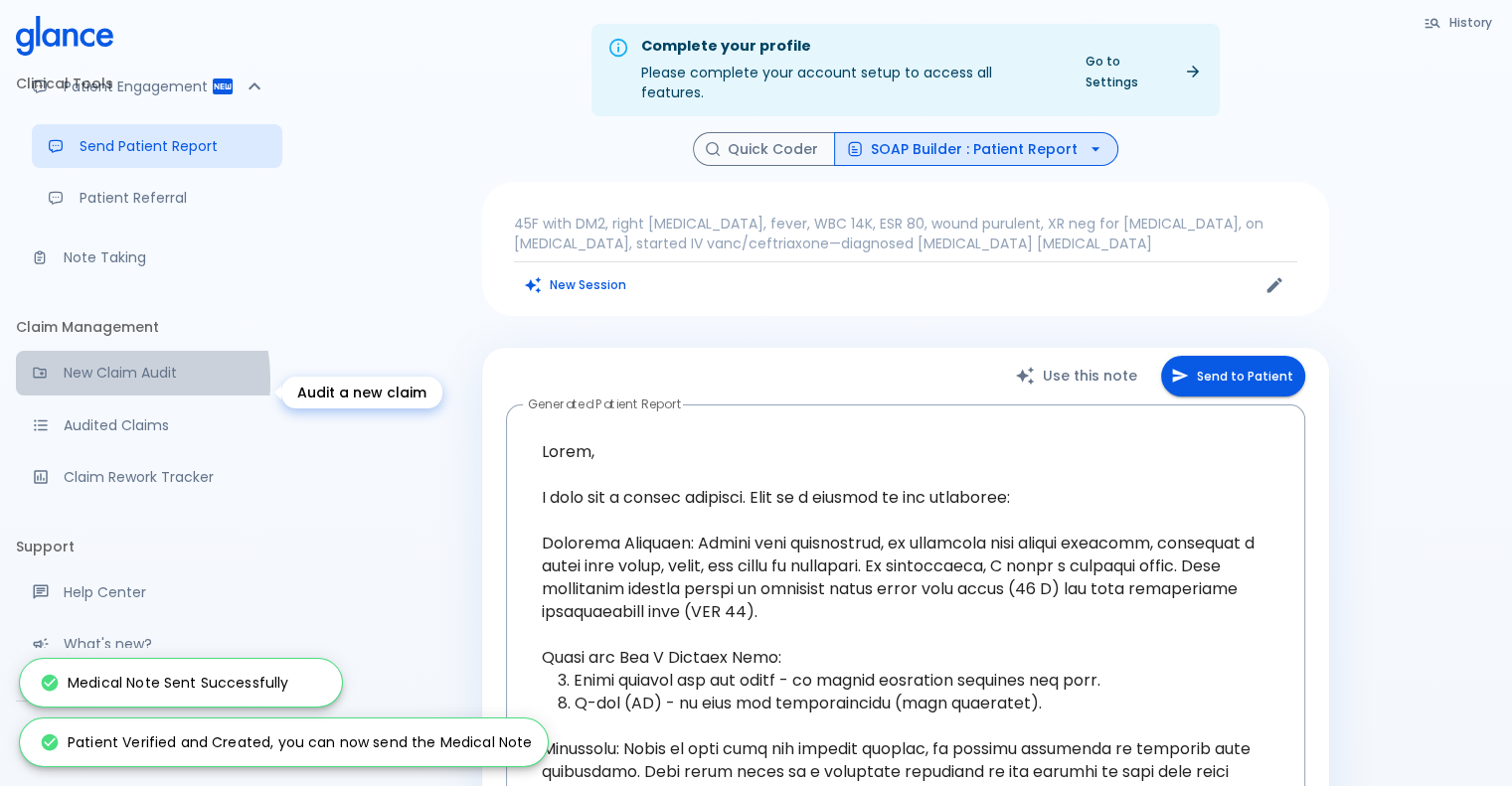 click on "New Claim Audit" at bounding box center (165, 373) 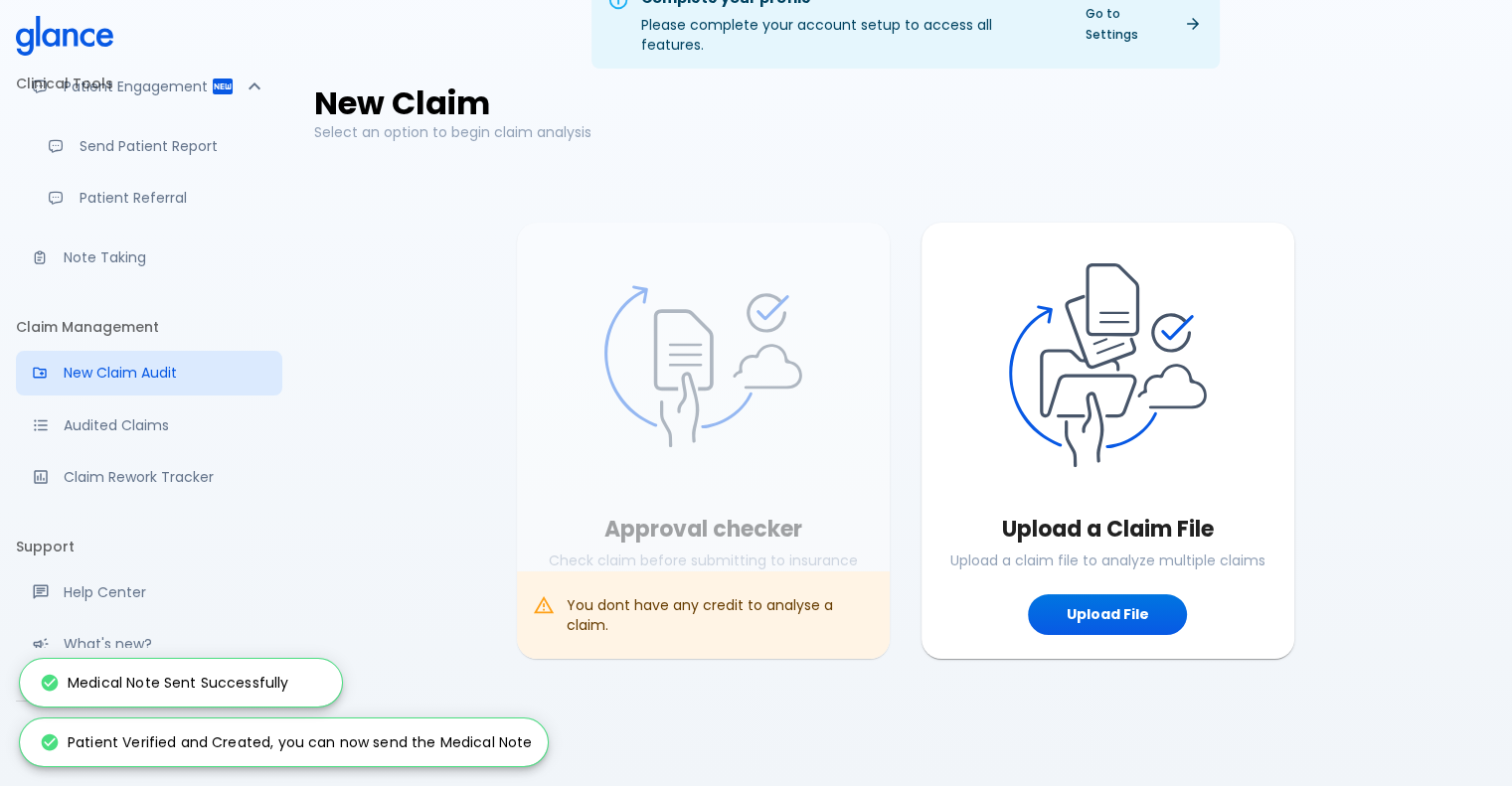scroll, scrollTop: 47, scrollLeft: 0, axis: vertical 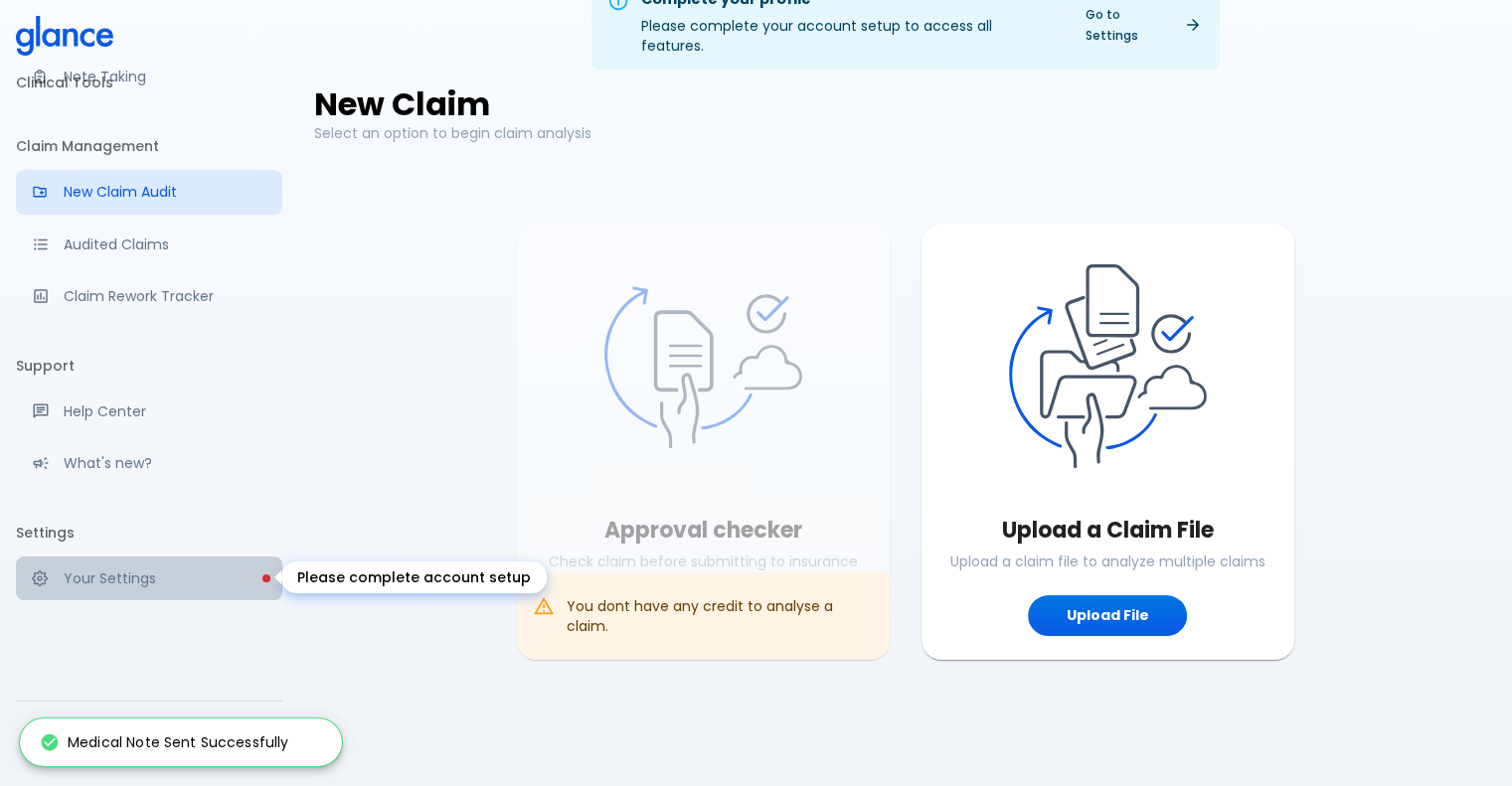 click on "Your Settings" at bounding box center [165, 578] 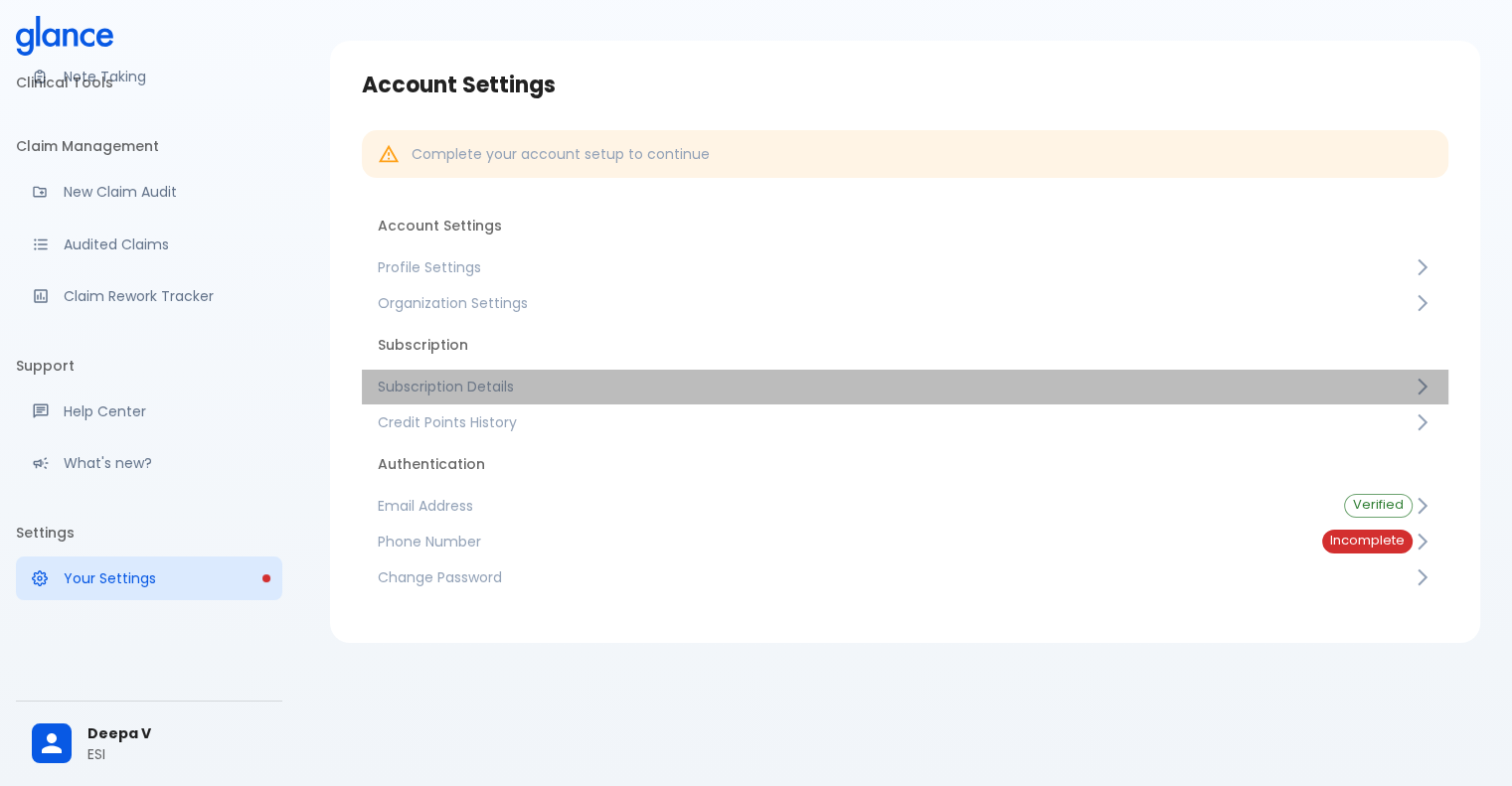 click on "Subscription Details" at bounding box center (895, 387) 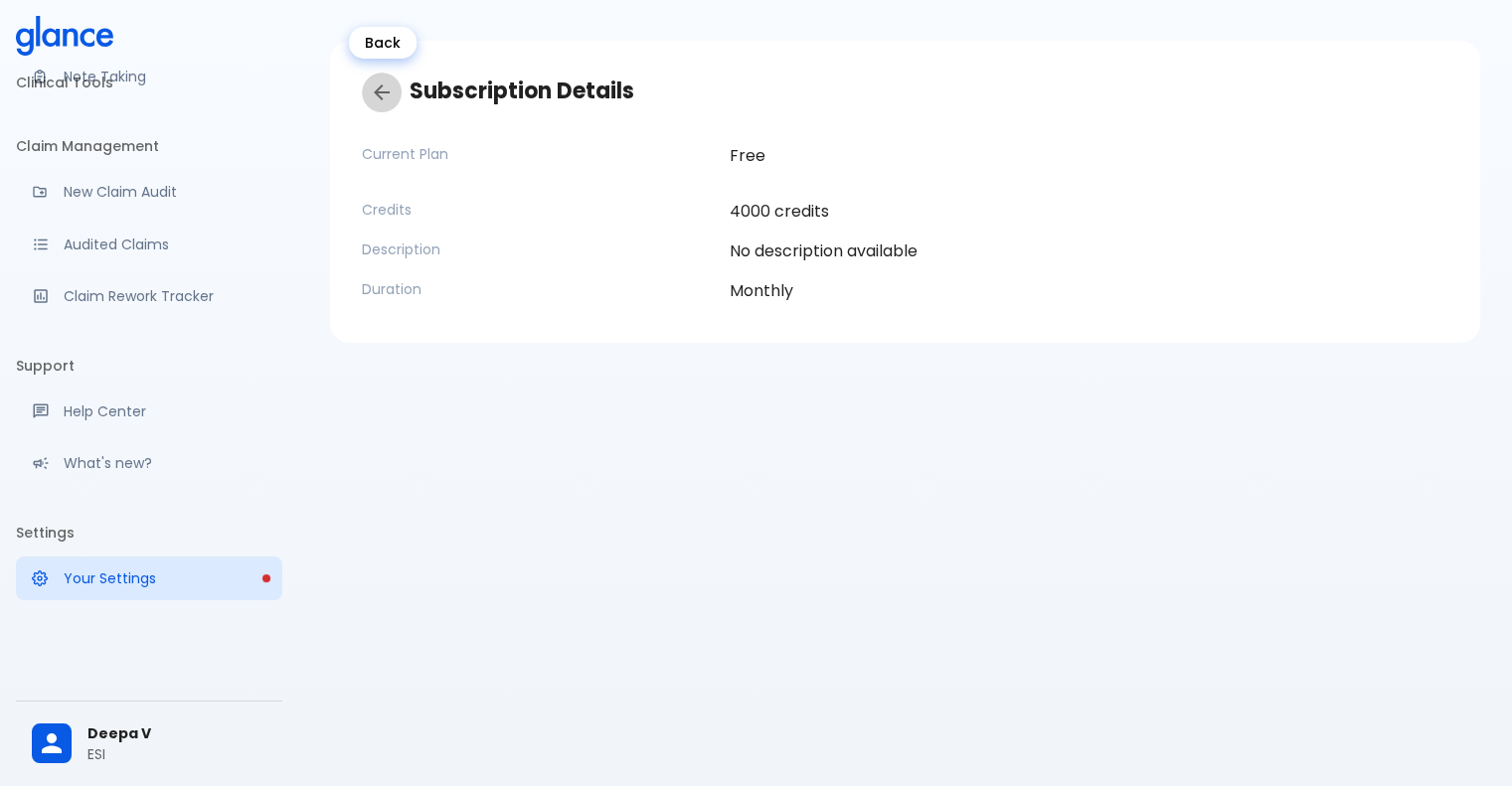 click at bounding box center [382, 92] 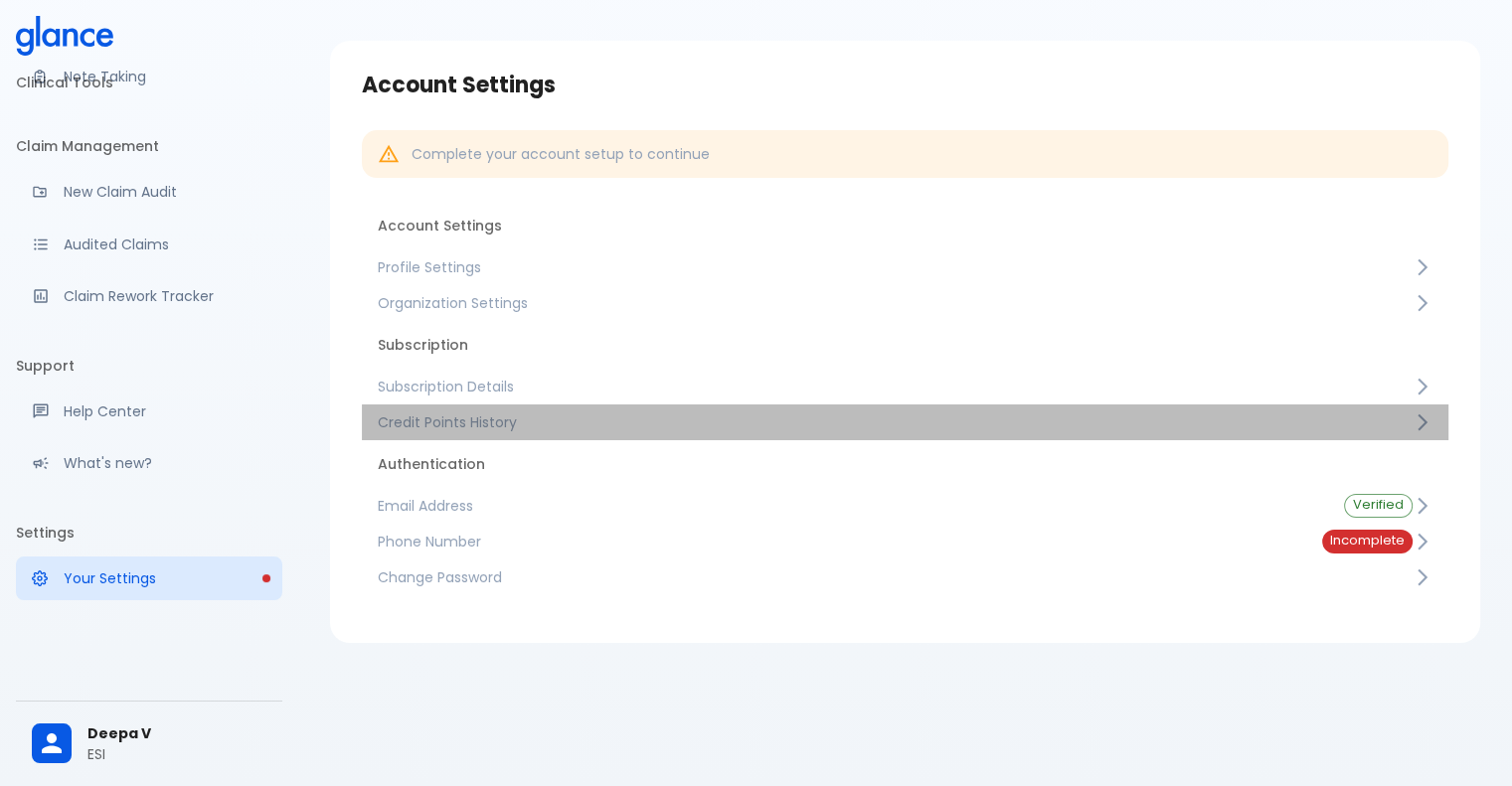 click on "Credit Points History" at bounding box center (895, 422) 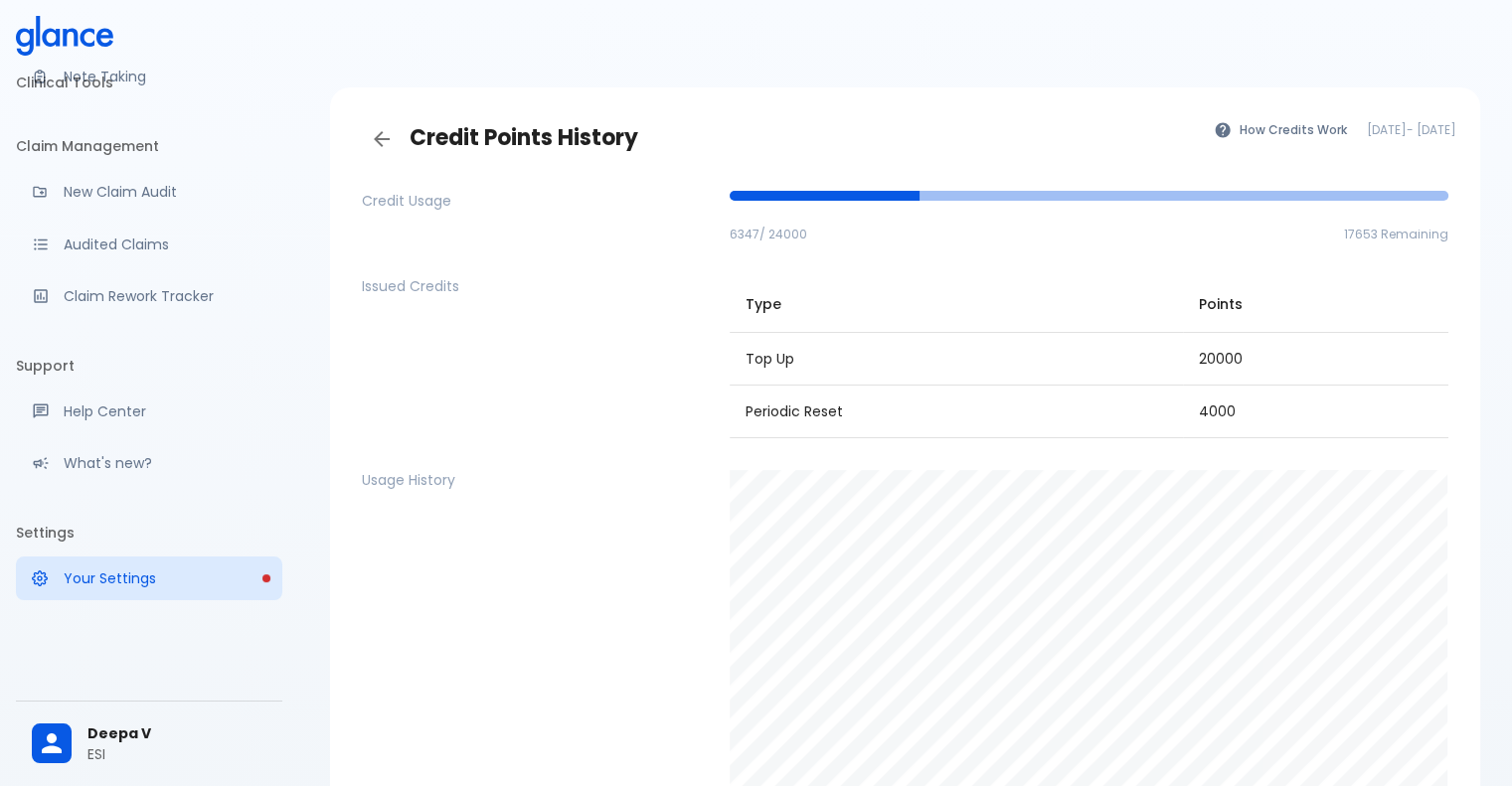 scroll, scrollTop: 2, scrollLeft: 0, axis: vertical 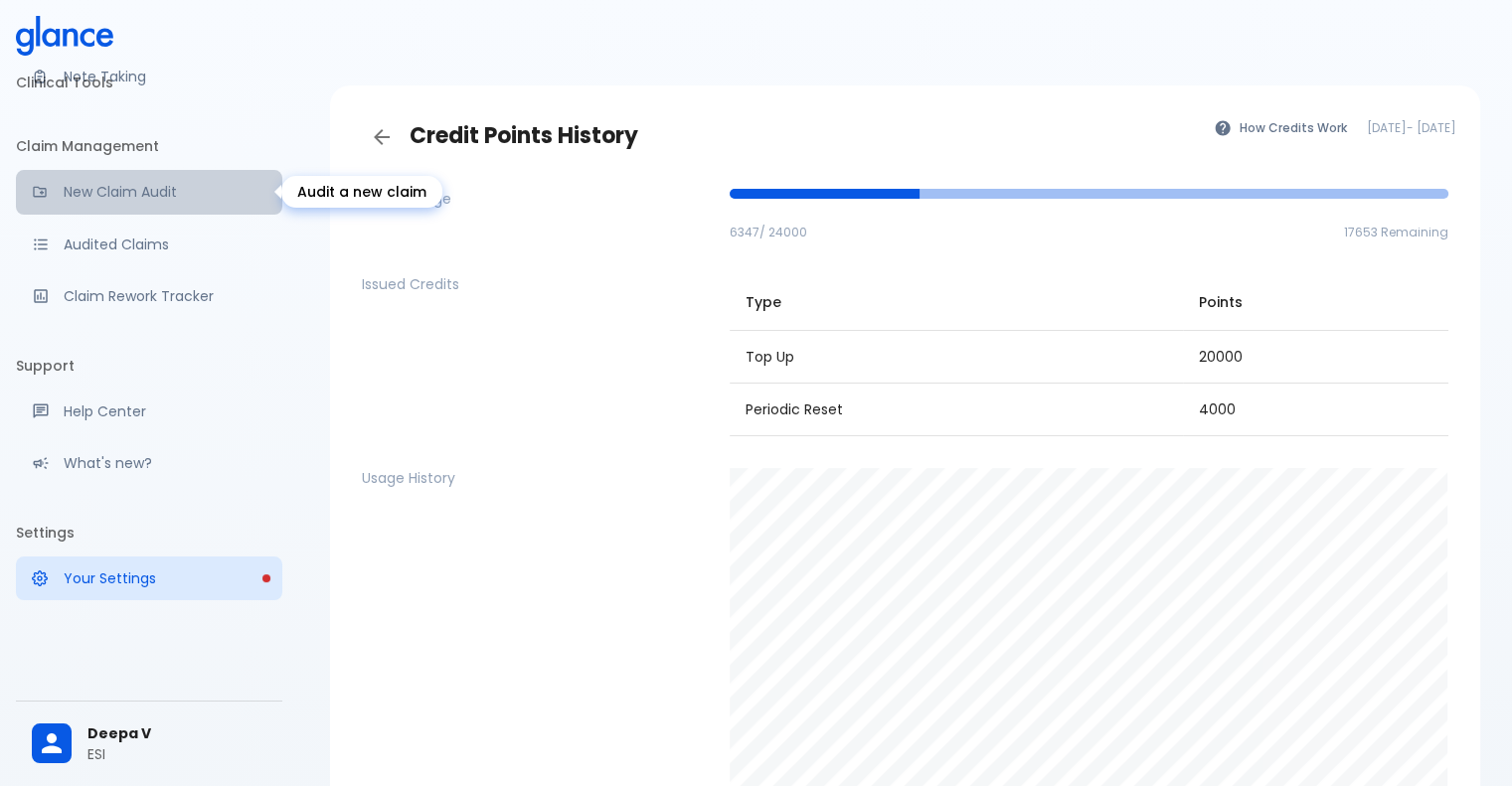 click on "New Claim Audit" at bounding box center (165, 192) 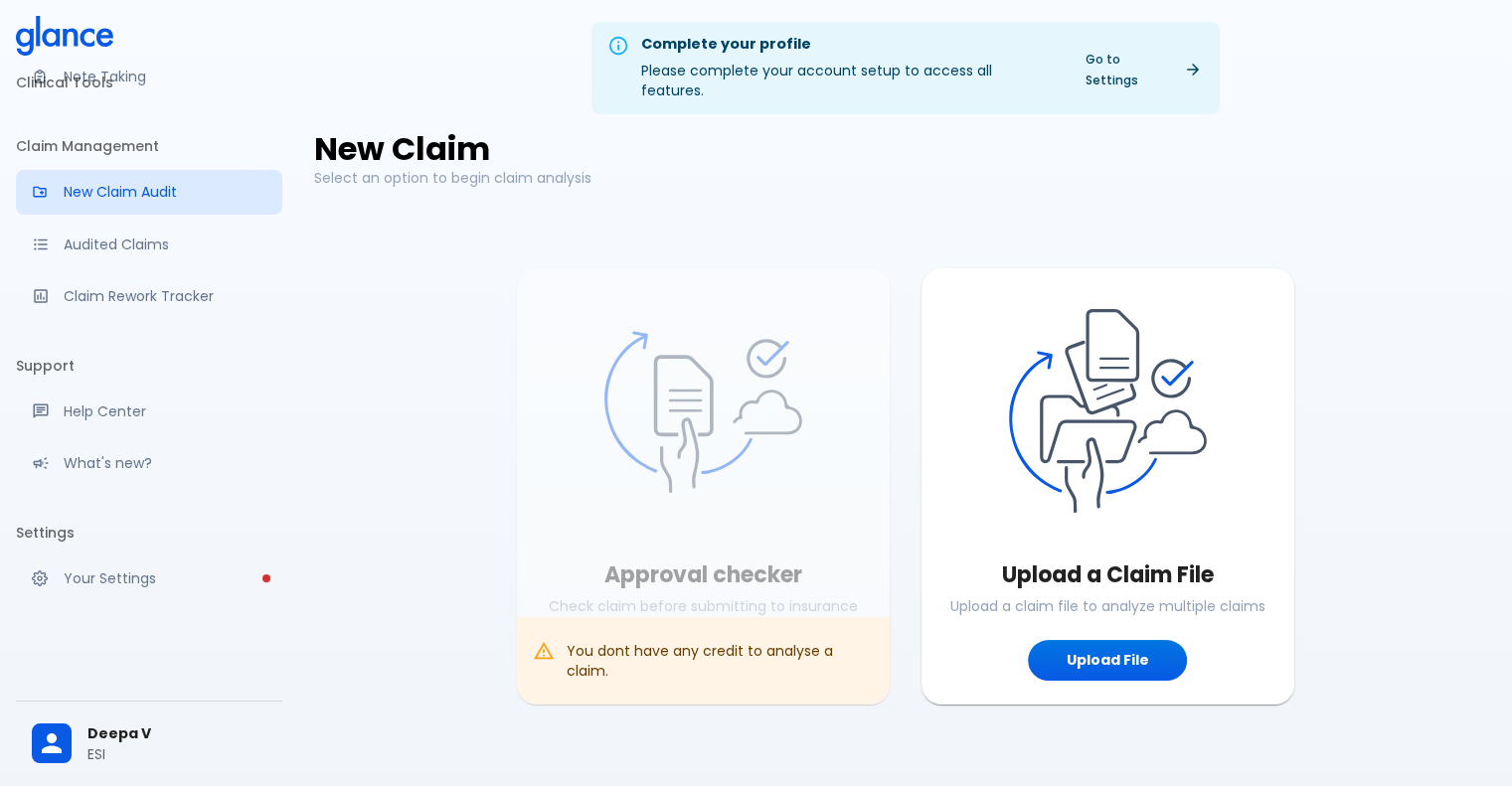 scroll, scrollTop: 48, scrollLeft: 0, axis: vertical 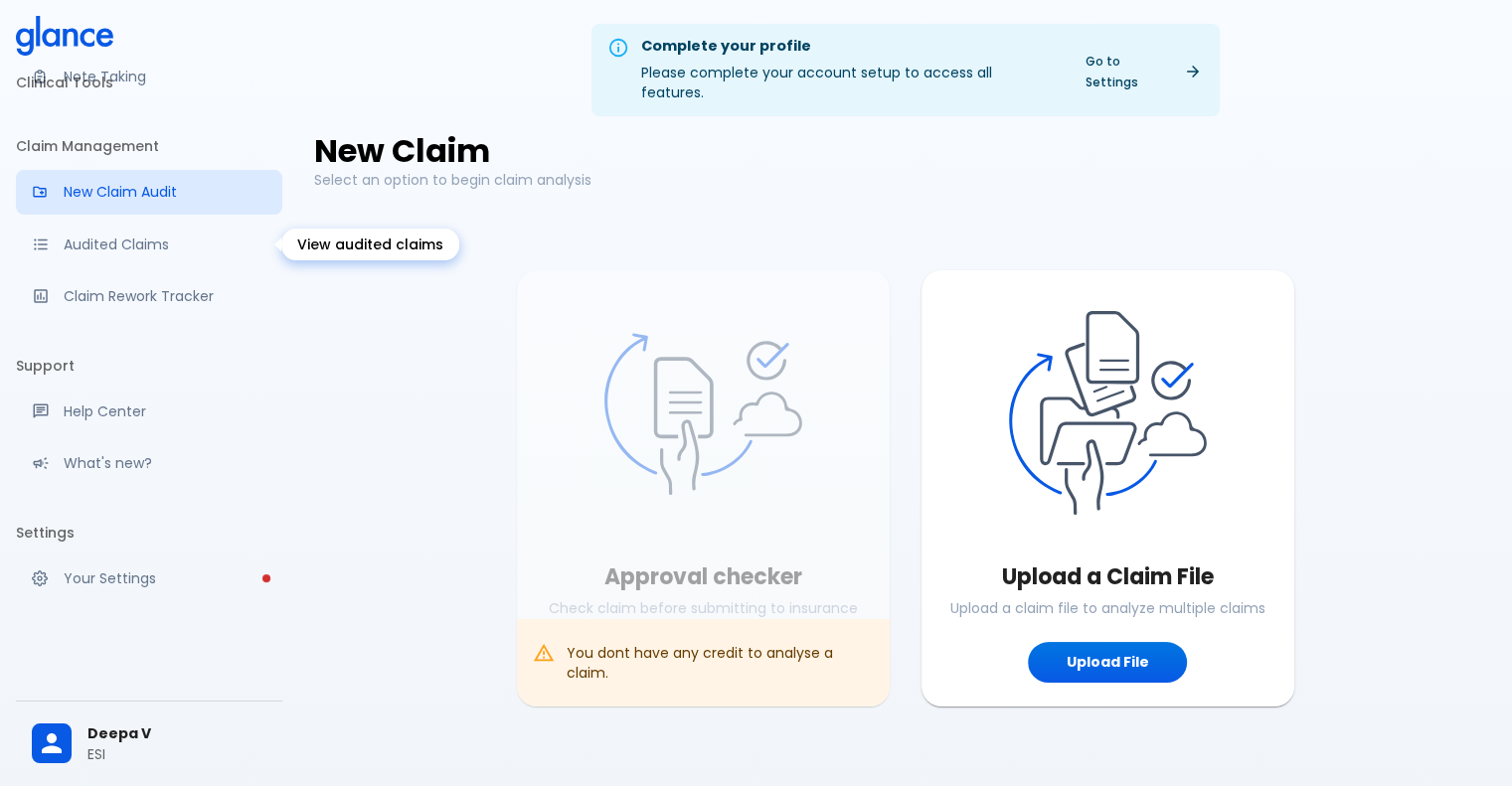click on "Audited Claims" at bounding box center (165, 244) 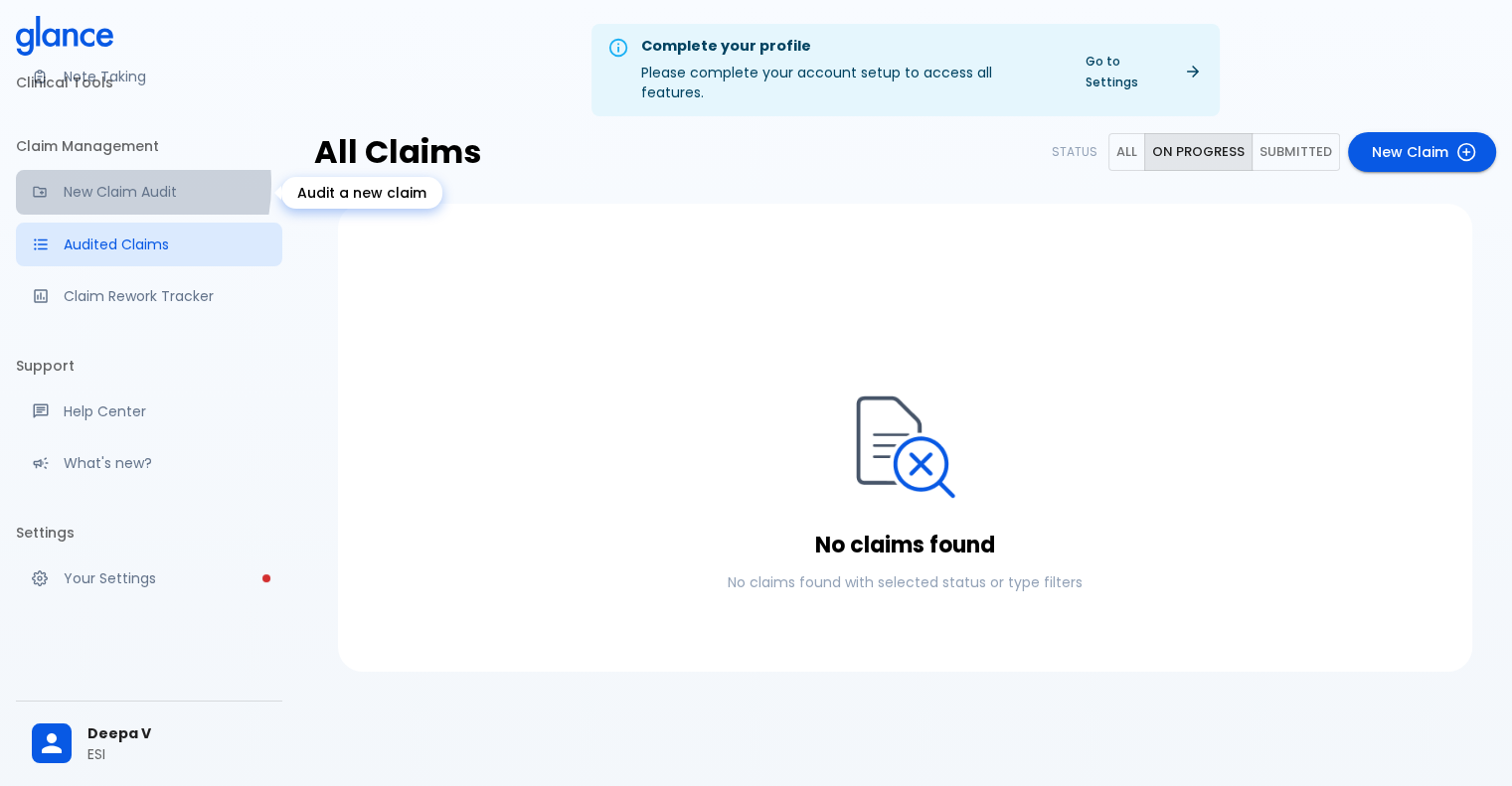 click on "New Claim Audit" at bounding box center (165, 192) 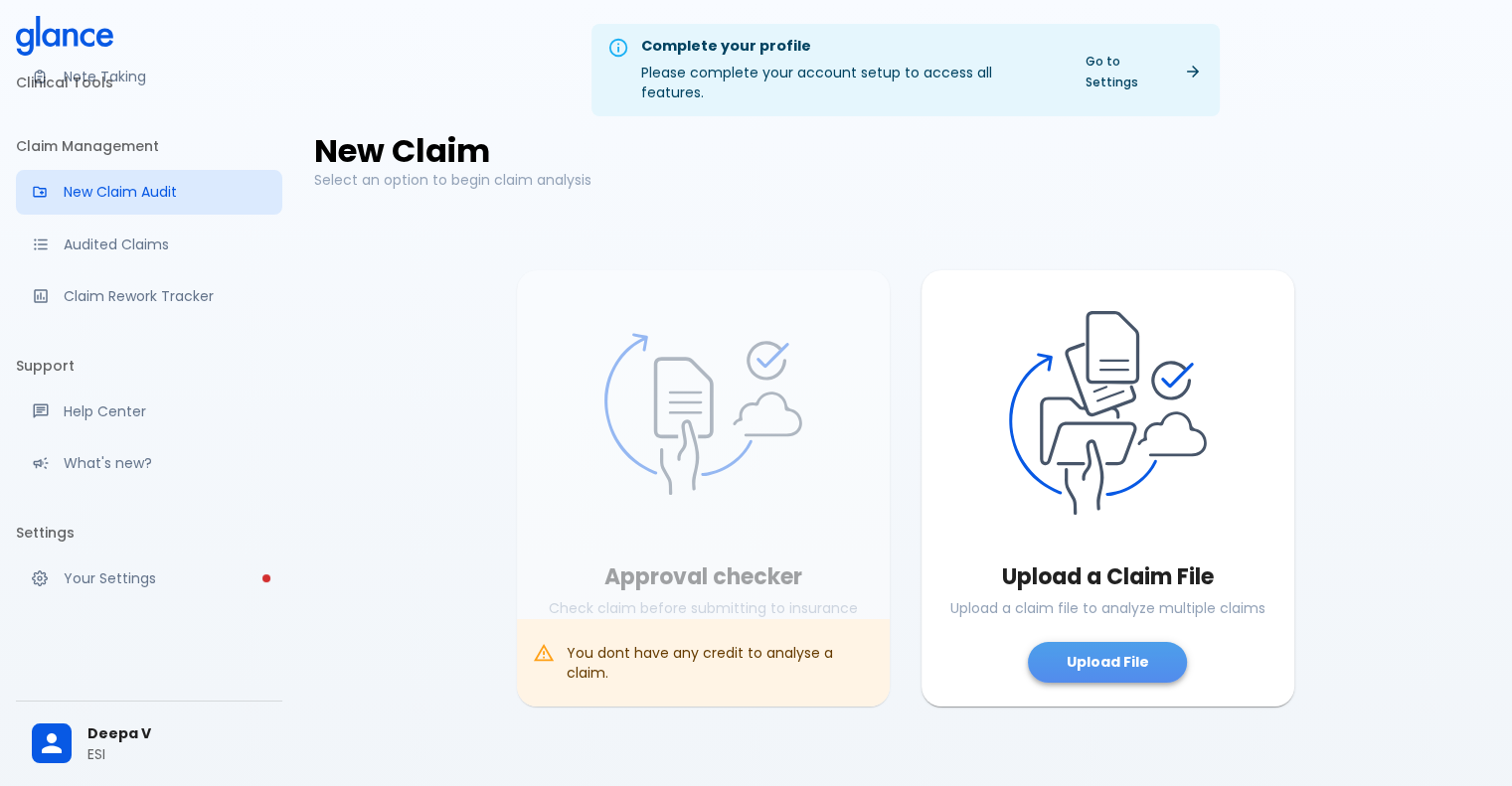 click on "Upload File" at bounding box center [1107, 662] 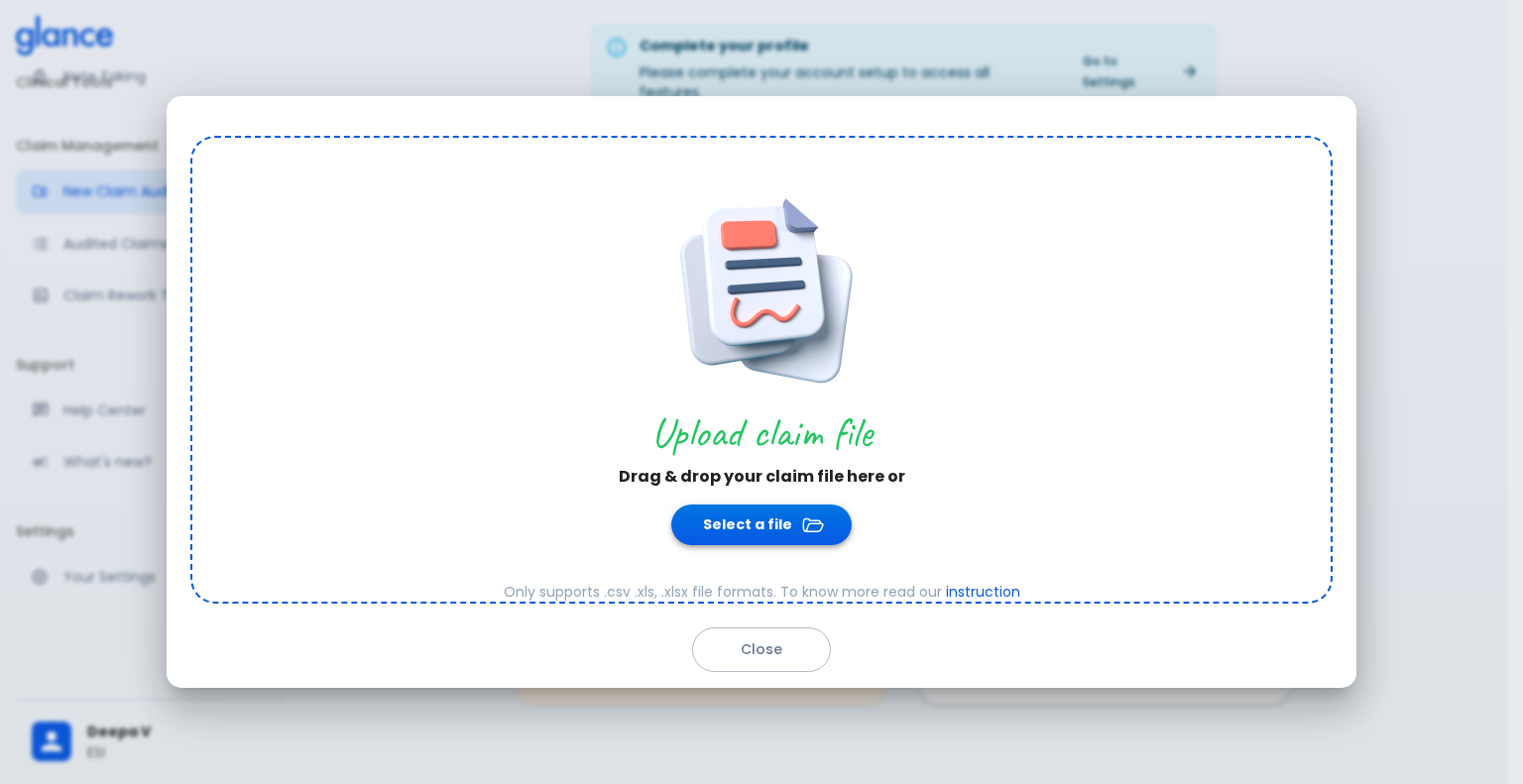 click on "Select a file" at bounding box center [762, 524] 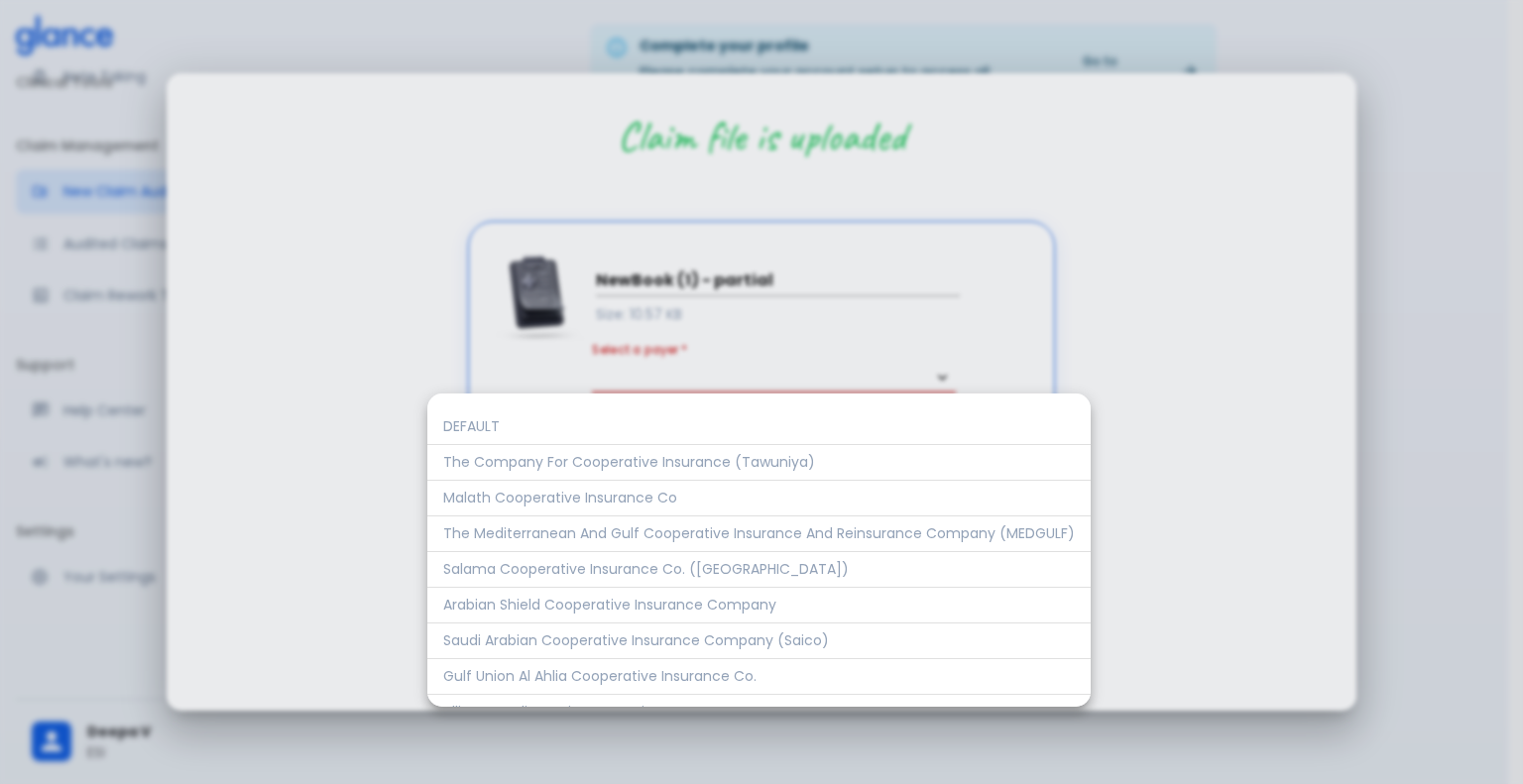click on "↧  pull to refresh  ↧ Clinical Tools Quick Coder SOAP Builder Patient Engagement Send Patient Report Patient Referral Note Taking Claim Management New Claim Audit Audited Claims Claim Rework Tracker Support Help Center What's new? Settings Your Settings Deepa V ESI Complete your profile Please complete your account setup to access all features. Go to Settings New Claim Select an option to begin claim analysis Approval checker Check claim before submitting to insurance Start You dont have any credit to analyse a claim. Upload a Claim File Upload a claim file to analyze multiple claims Upload File
Claim file is uploaded NewBook (1) - partial Size: 10.57 KB Select a payer   * ​ Required REMOVE Close Upload DEFAULT The Company For Cooperative Insurance (Tawuniya) Malath Cooperative Insurance Co The Mediterranean And Gulf Cooperative Insurance And Reinsurance Company (MEDGULF) Salama Cooperative Insurance Co. (Salama) Arabian Shield Cooperative Insurance Company Alrajhi Takaful" at bounding box center (762, 415) 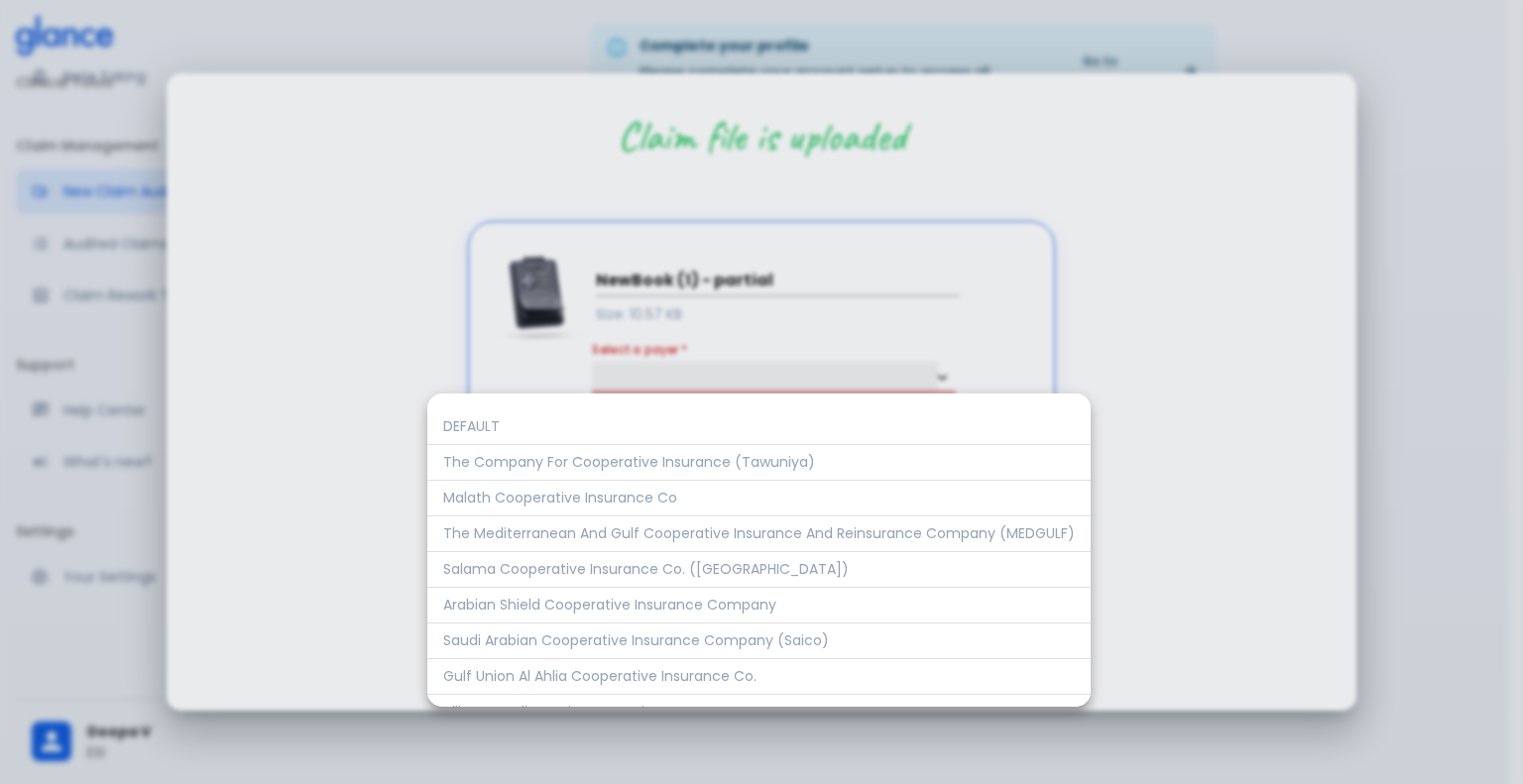 type on "5" 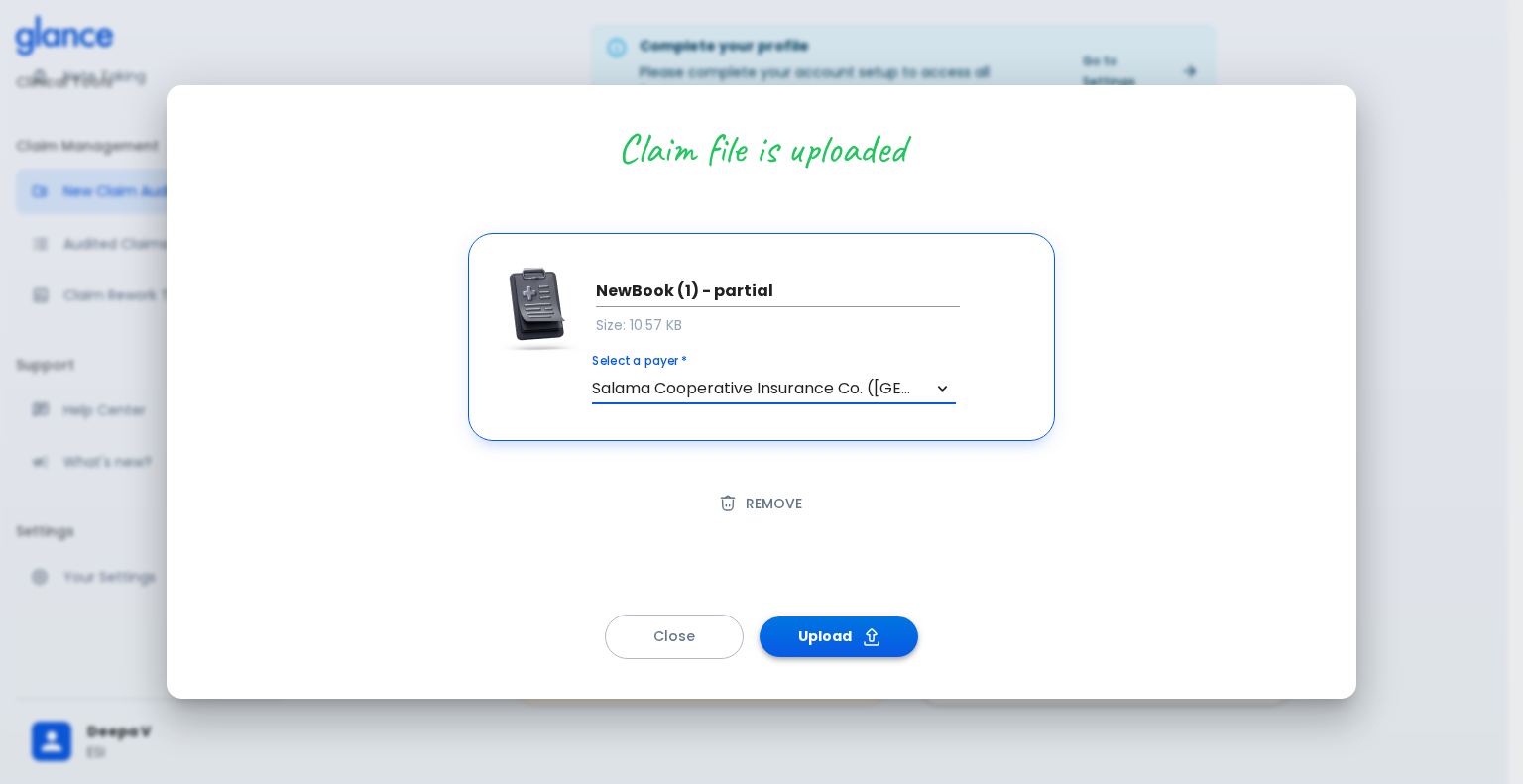 click on "Upload" at bounding box center (839, 636) 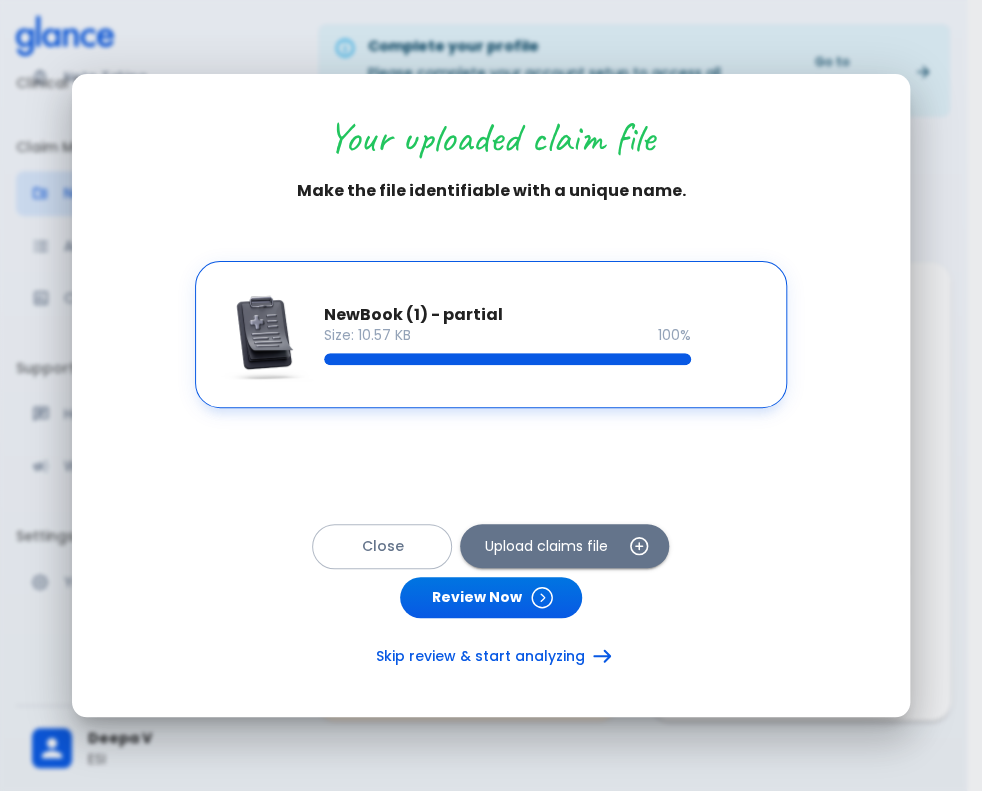 click on "Skip review & start analyzing" at bounding box center (491, 656) 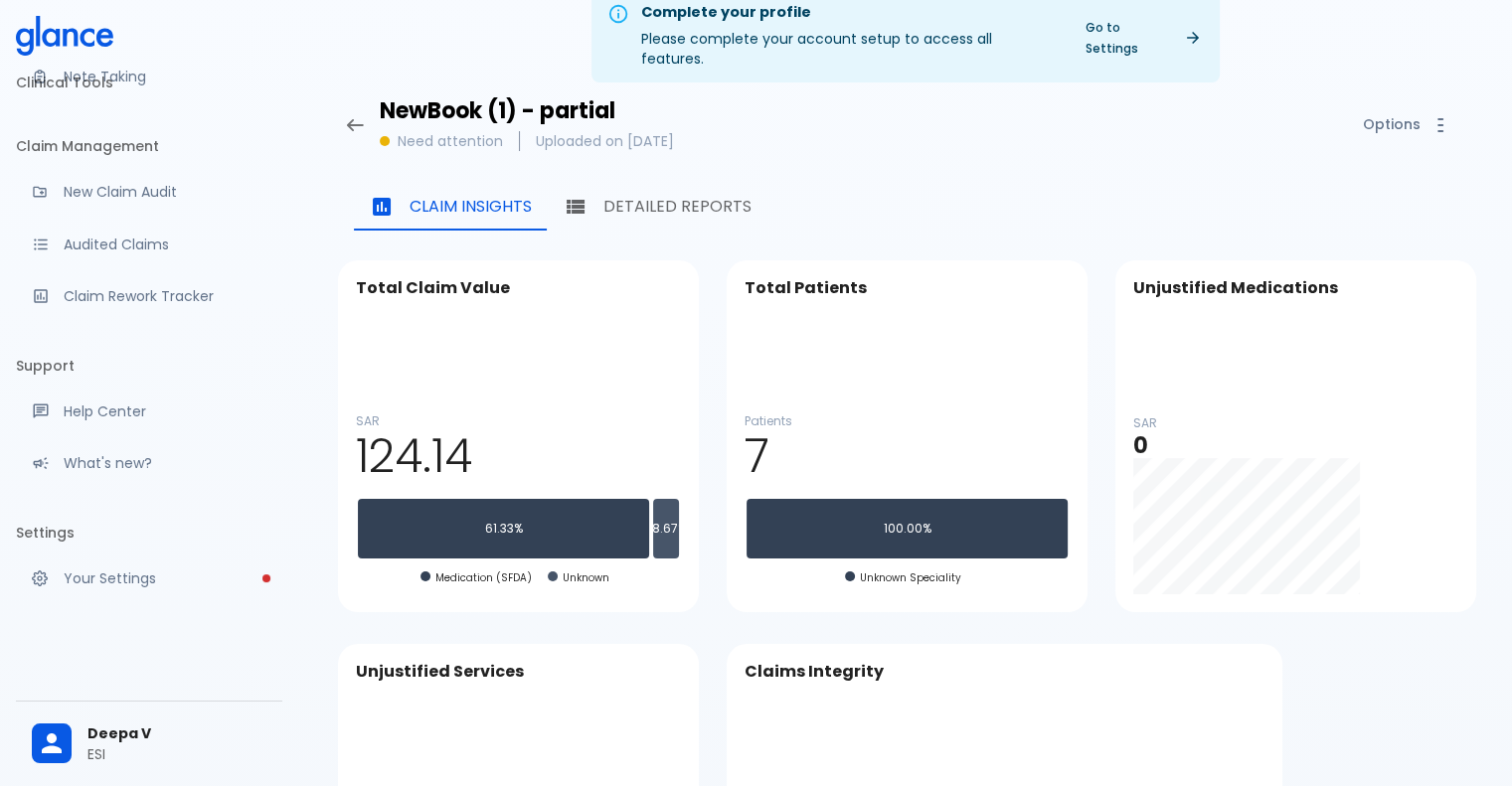 scroll, scrollTop: 0, scrollLeft: 0, axis: both 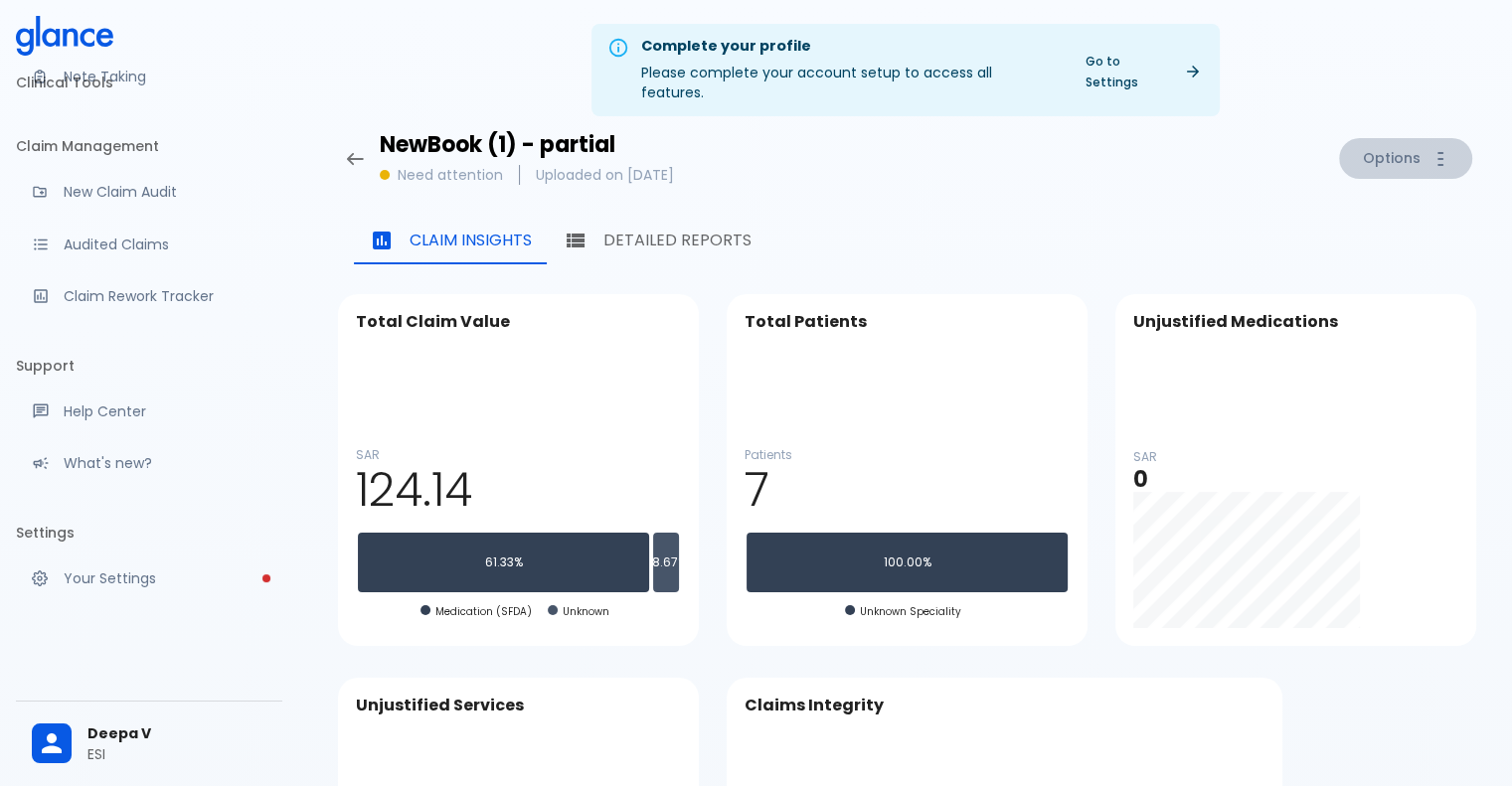 click 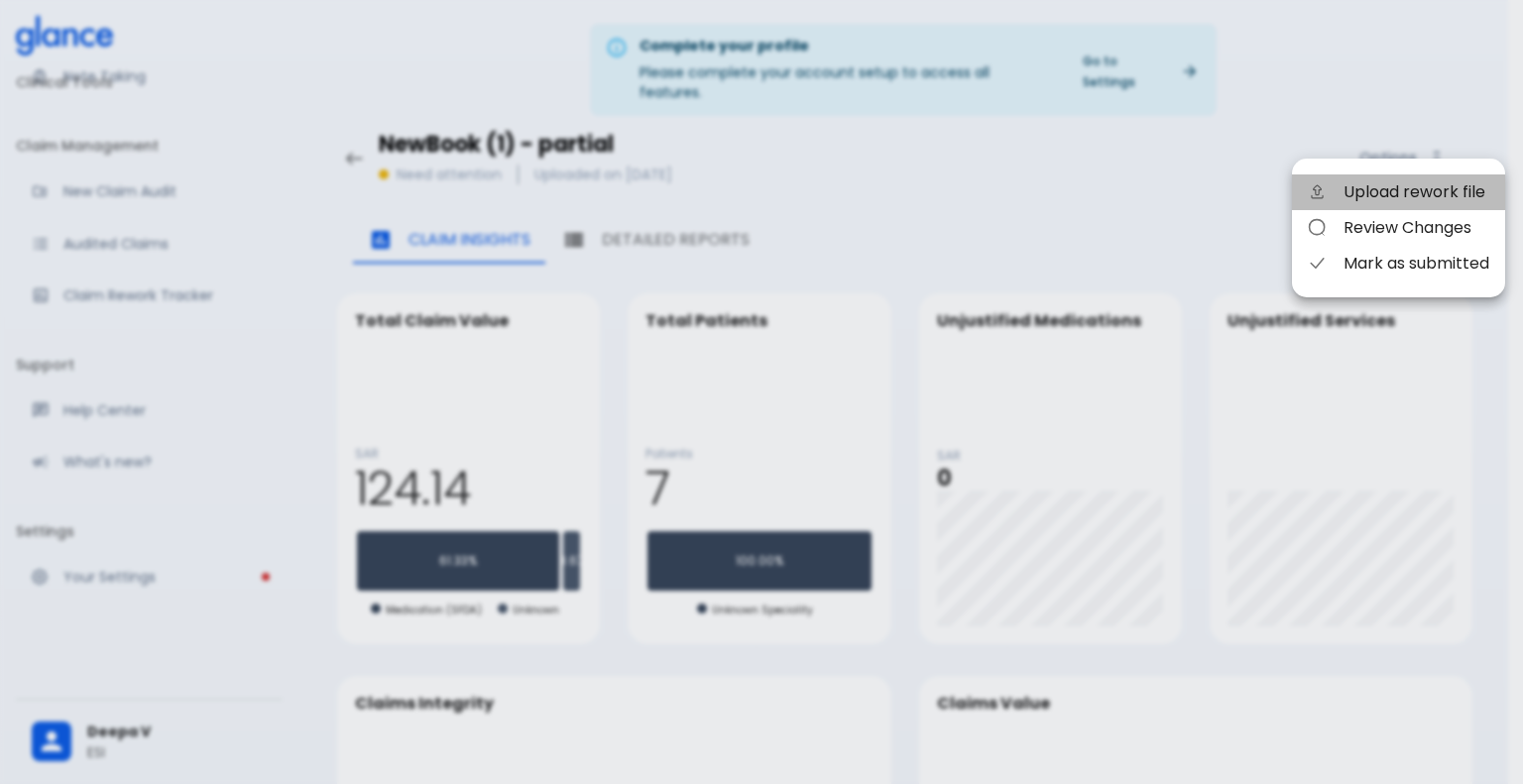 click on "Upload rework file" at bounding box center [1398, 192] 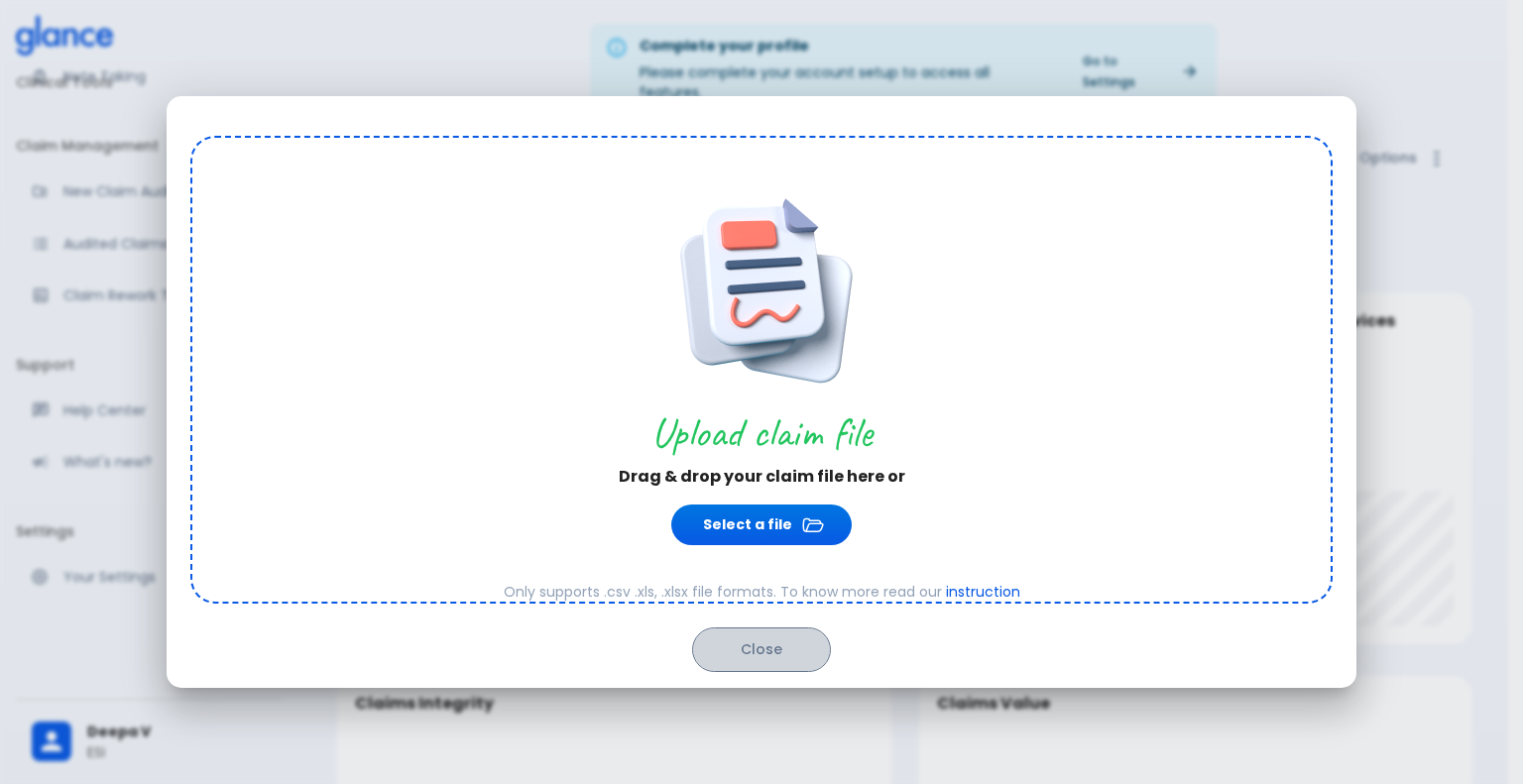click on "Close" at bounding box center [762, 649] 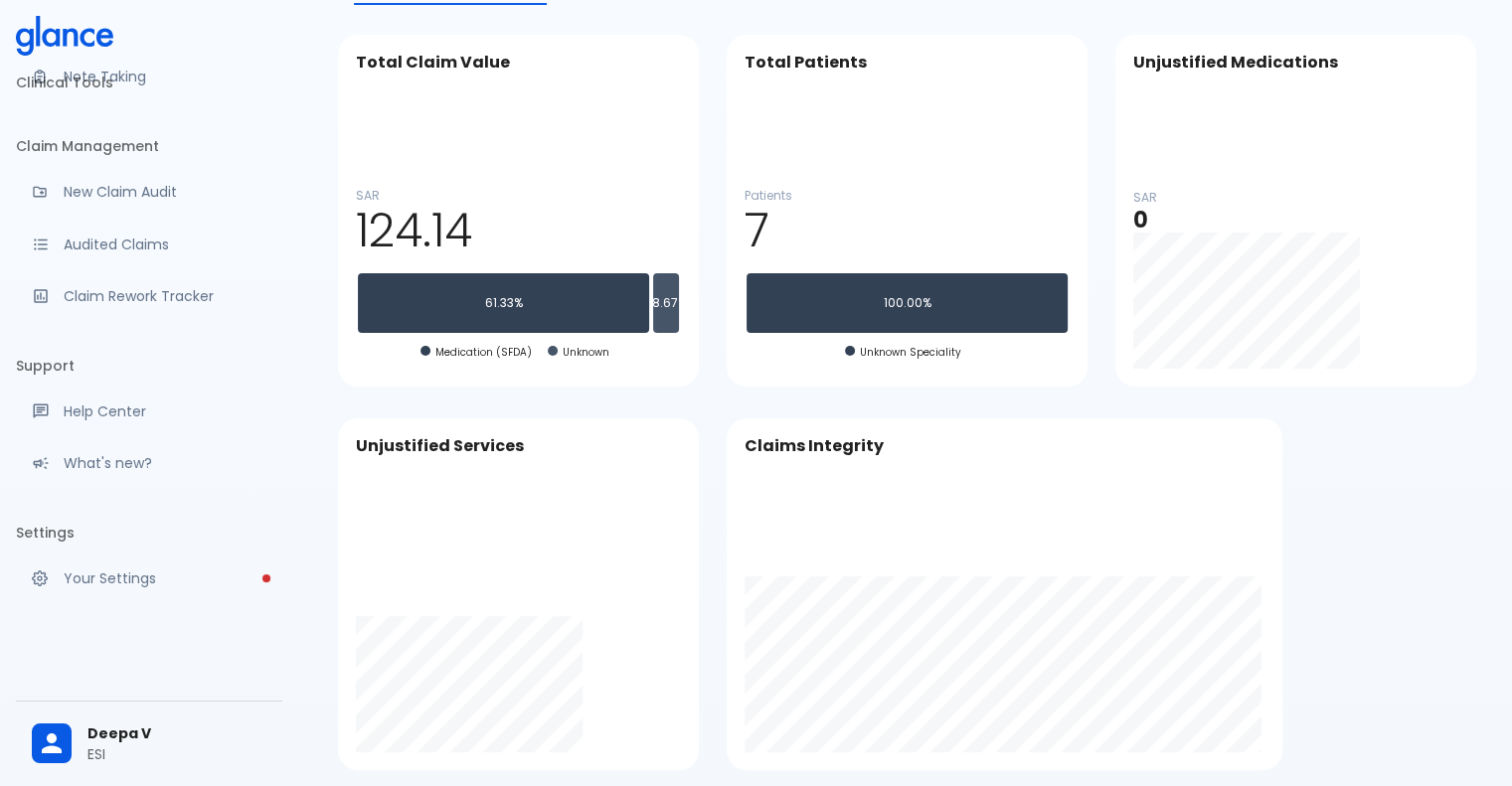 scroll, scrollTop: 0, scrollLeft: 0, axis: both 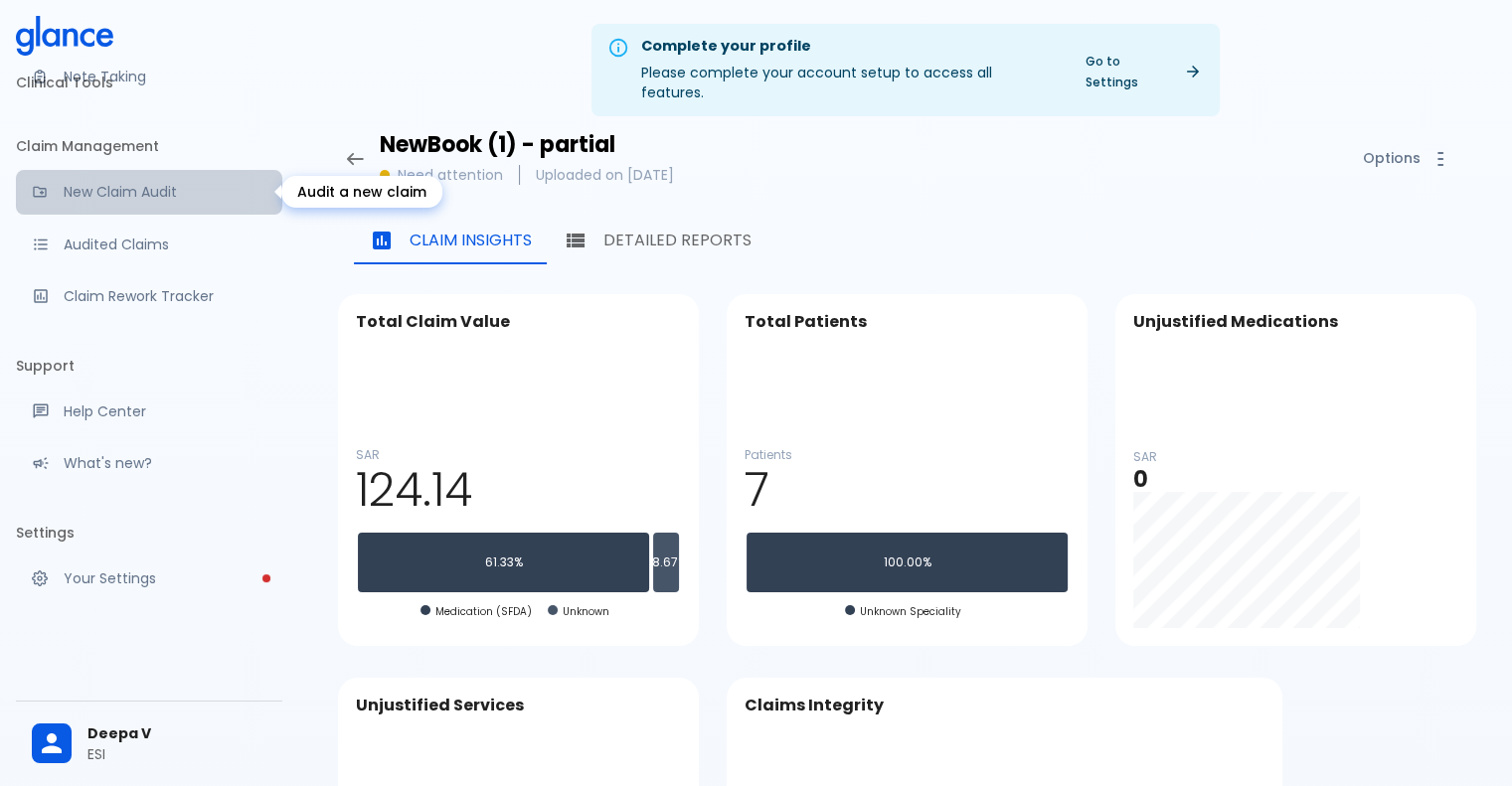 click on "New Claim Audit" at bounding box center (165, 192) 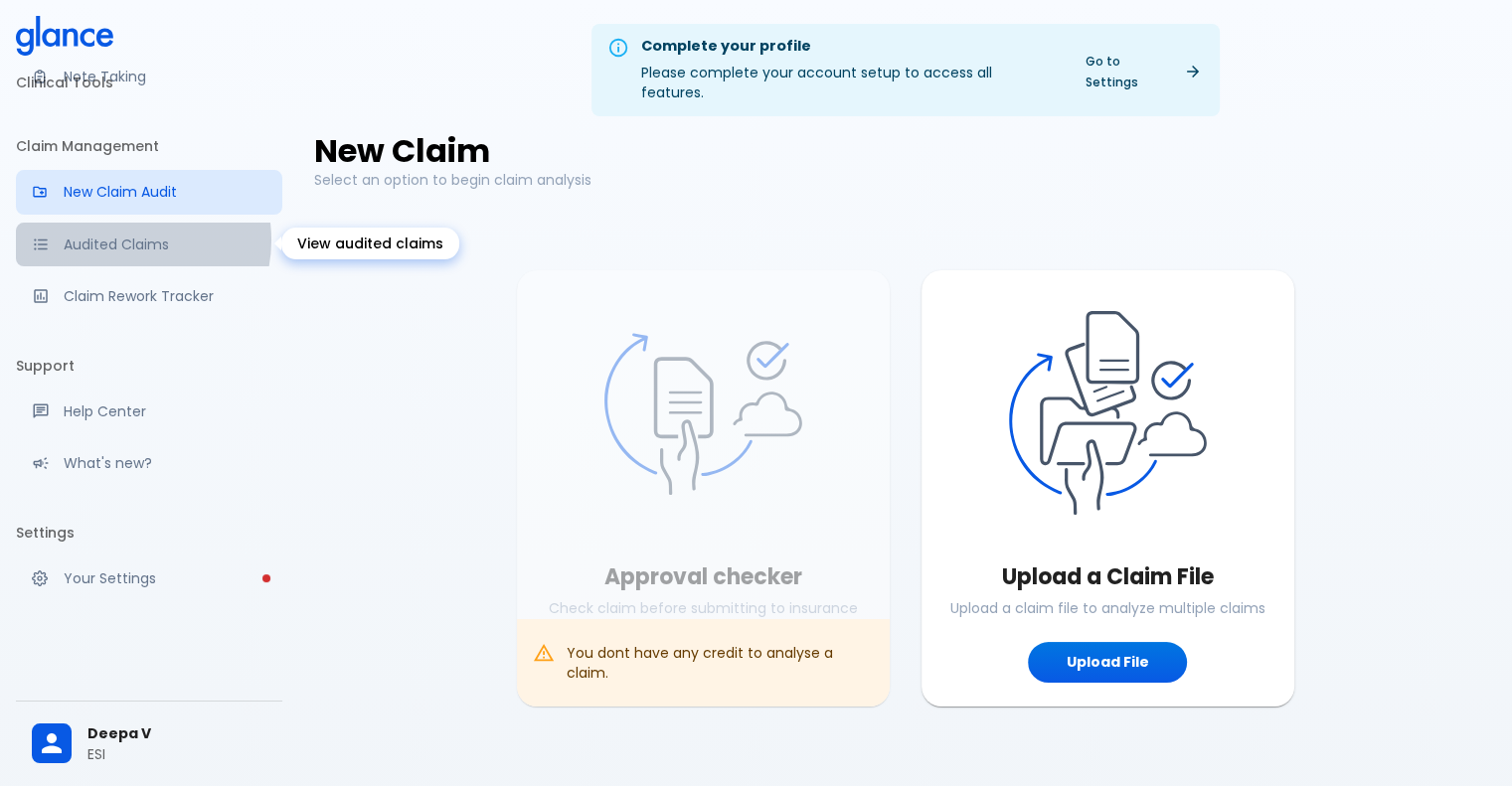 click on "Audited Claims" at bounding box center (165, 244) 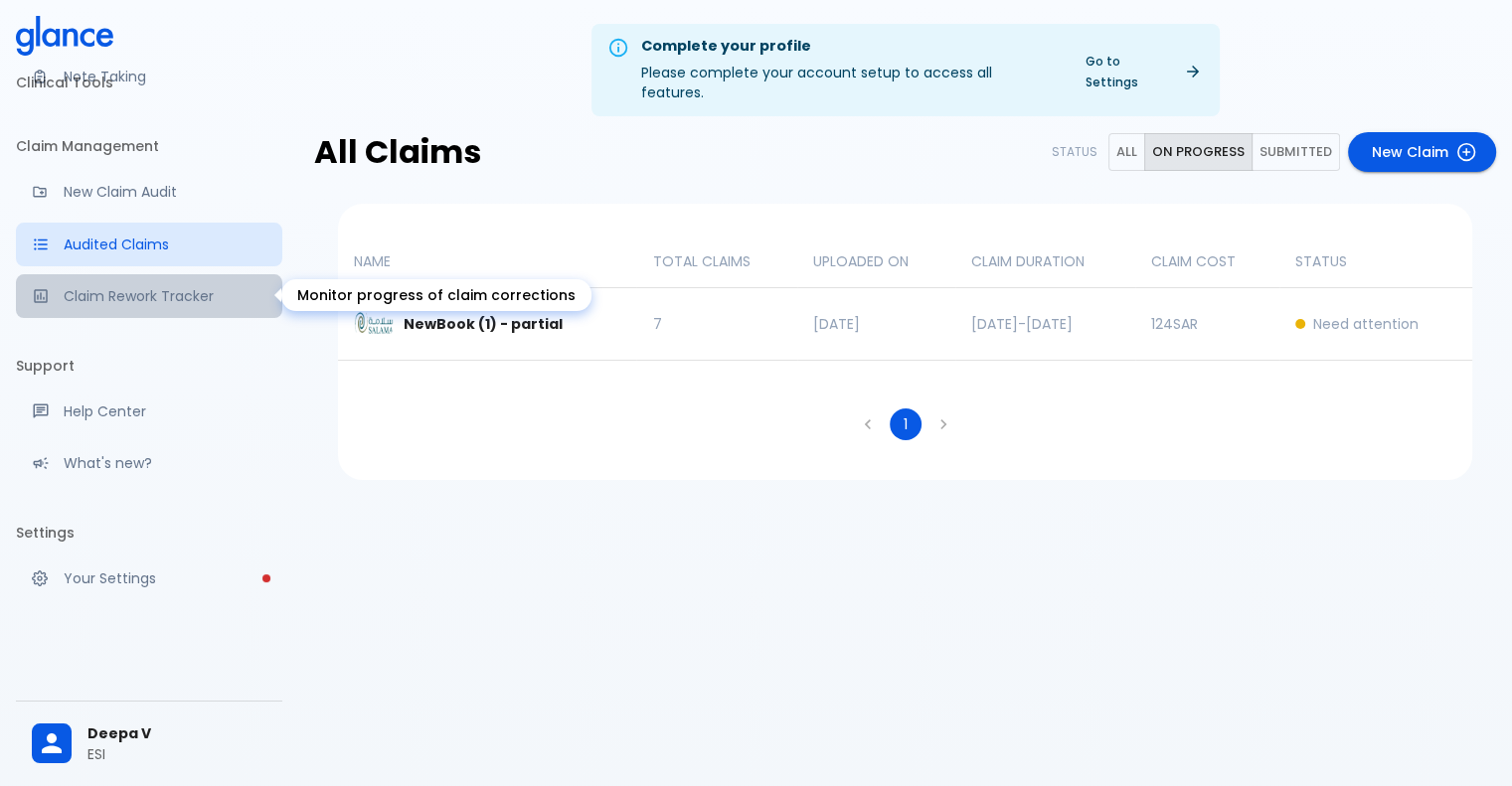 click on "Claim Rework Tracker" at bounding box center [165, 296] 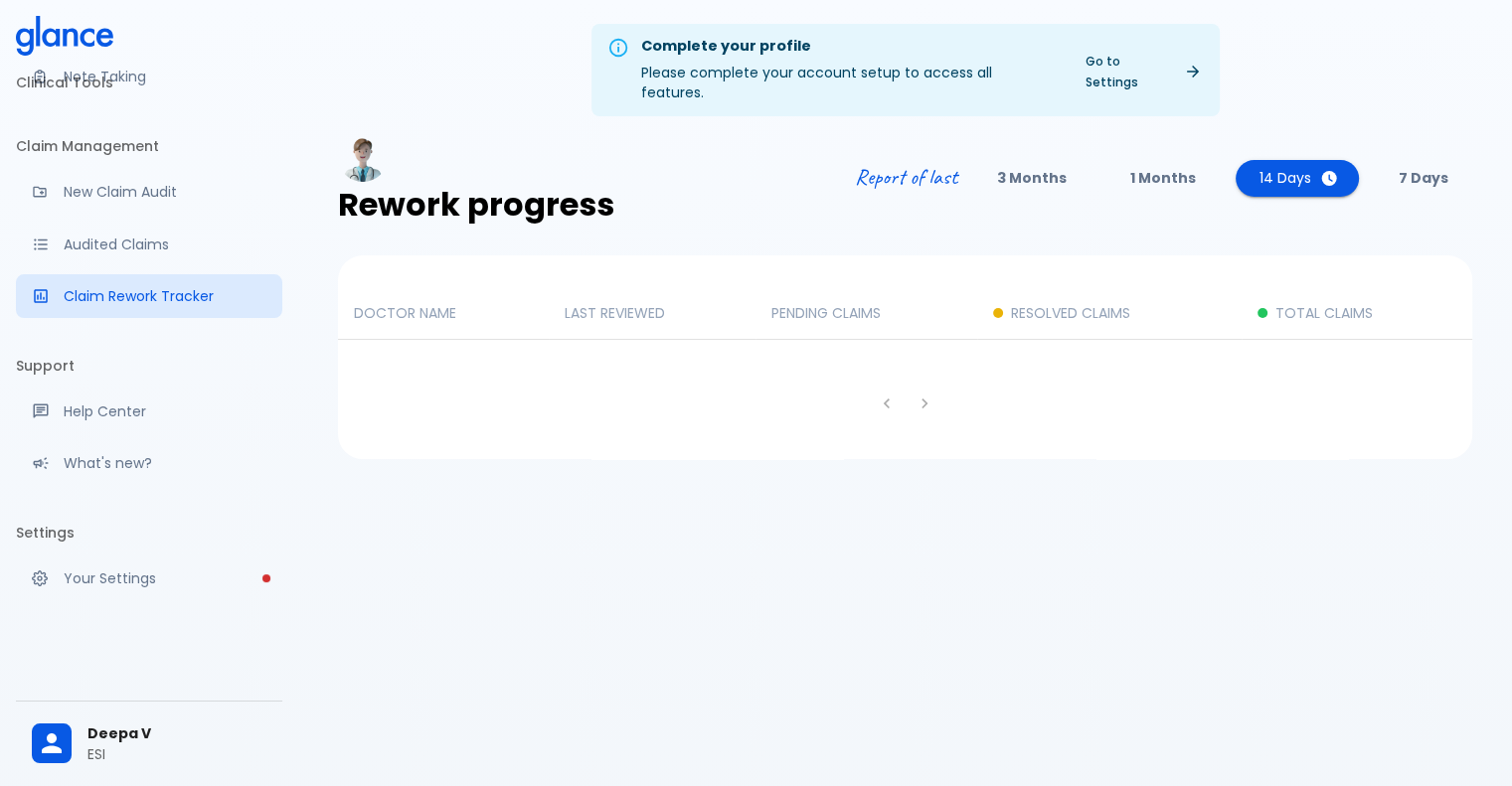 click on "LAST REVIEWED" at bounding box center [652, 313] 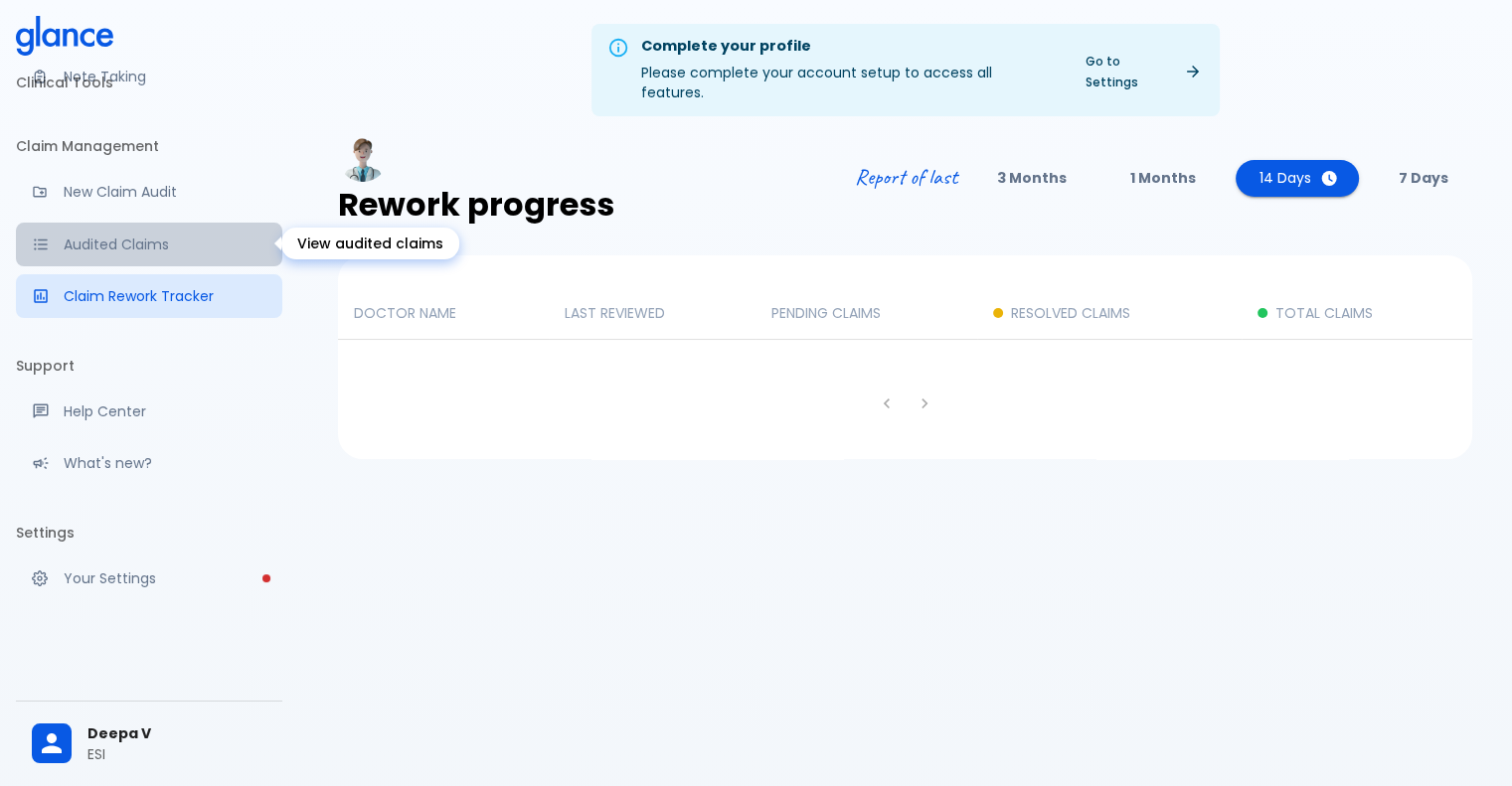 click on "Audited Claims" at bounding box center [149, 244] 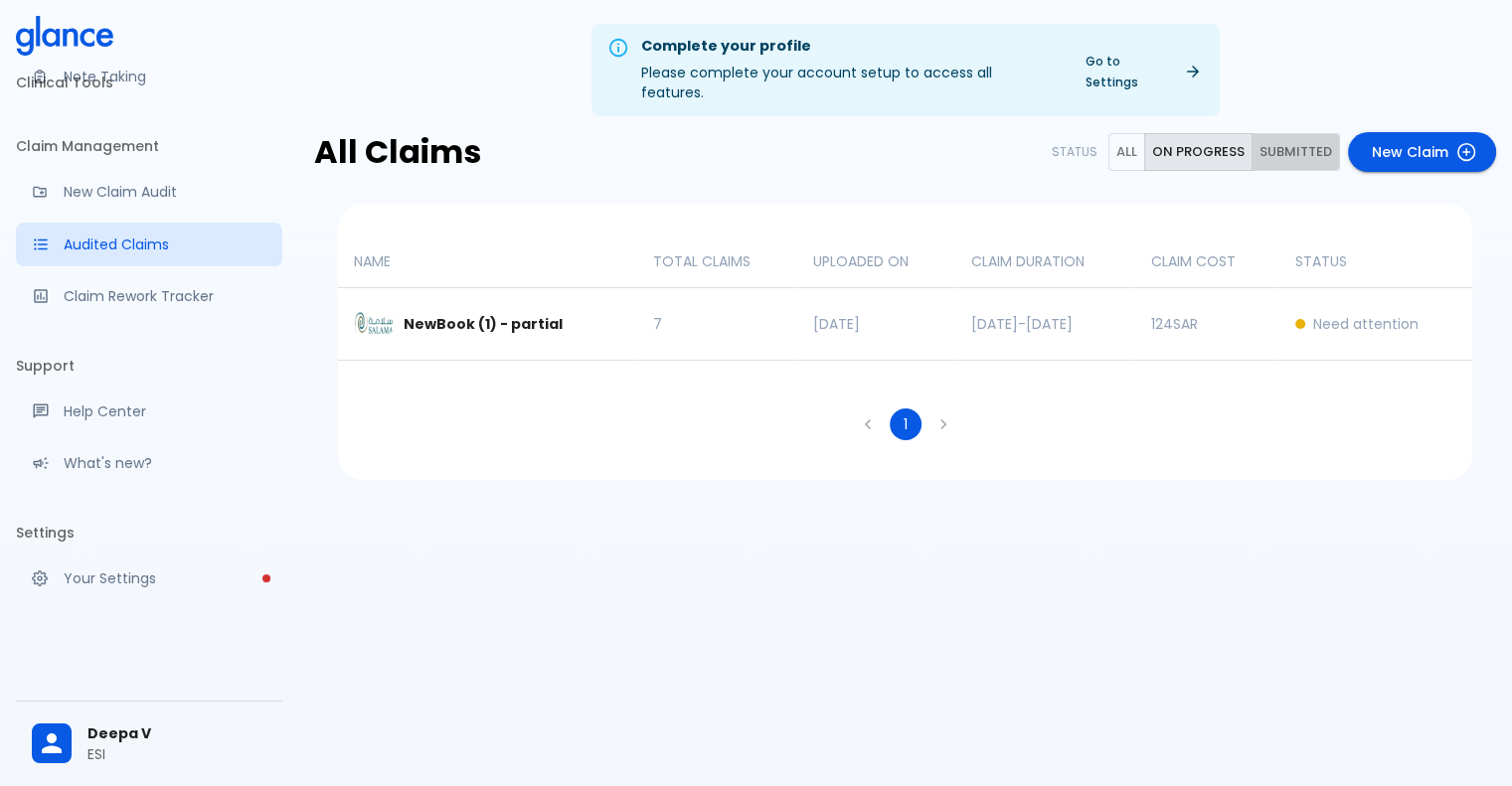 click on "Submitted" at bounding box center [1295, 152] 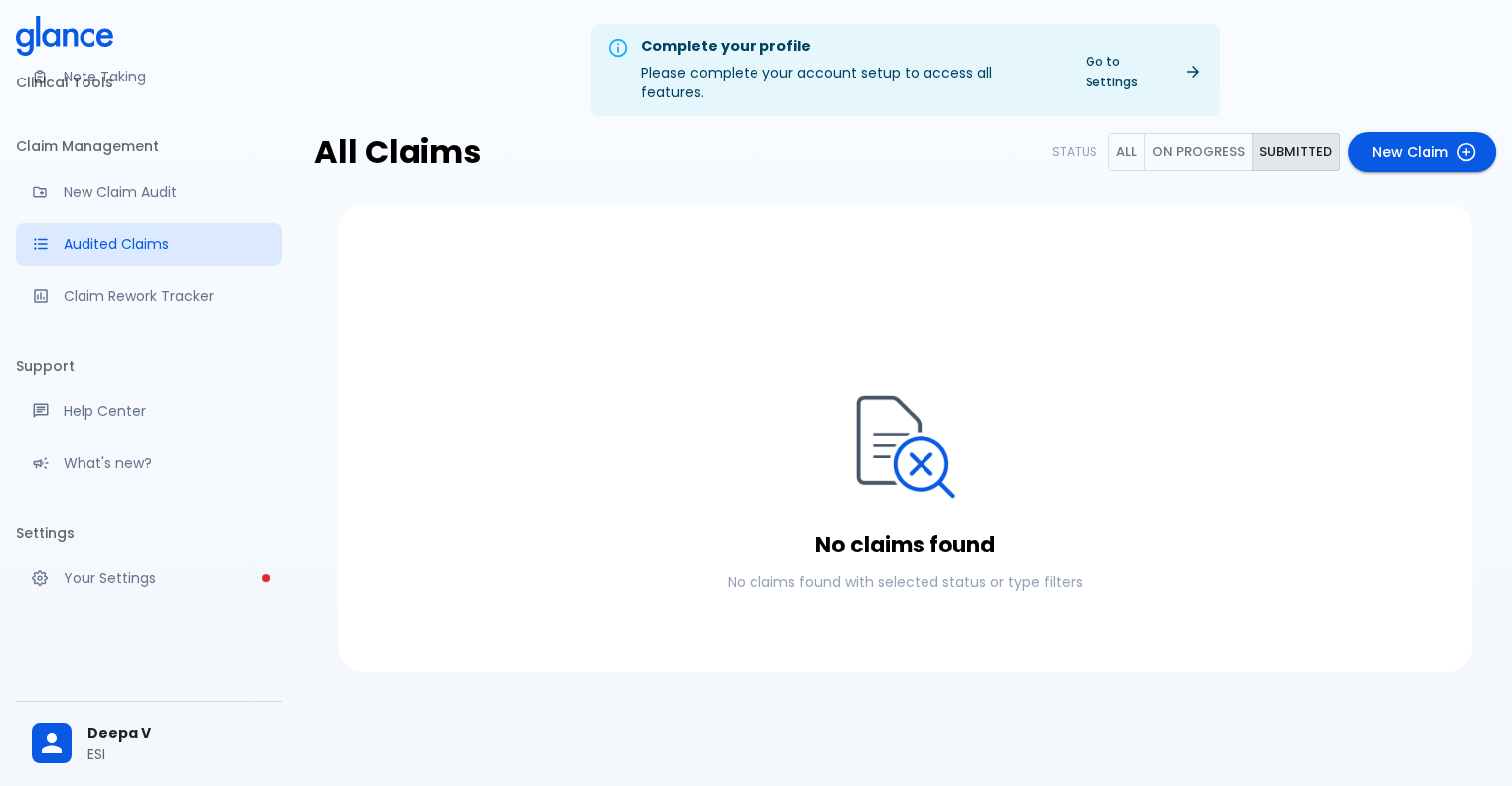 click on "On progress" at bounding box center (1198, 152) 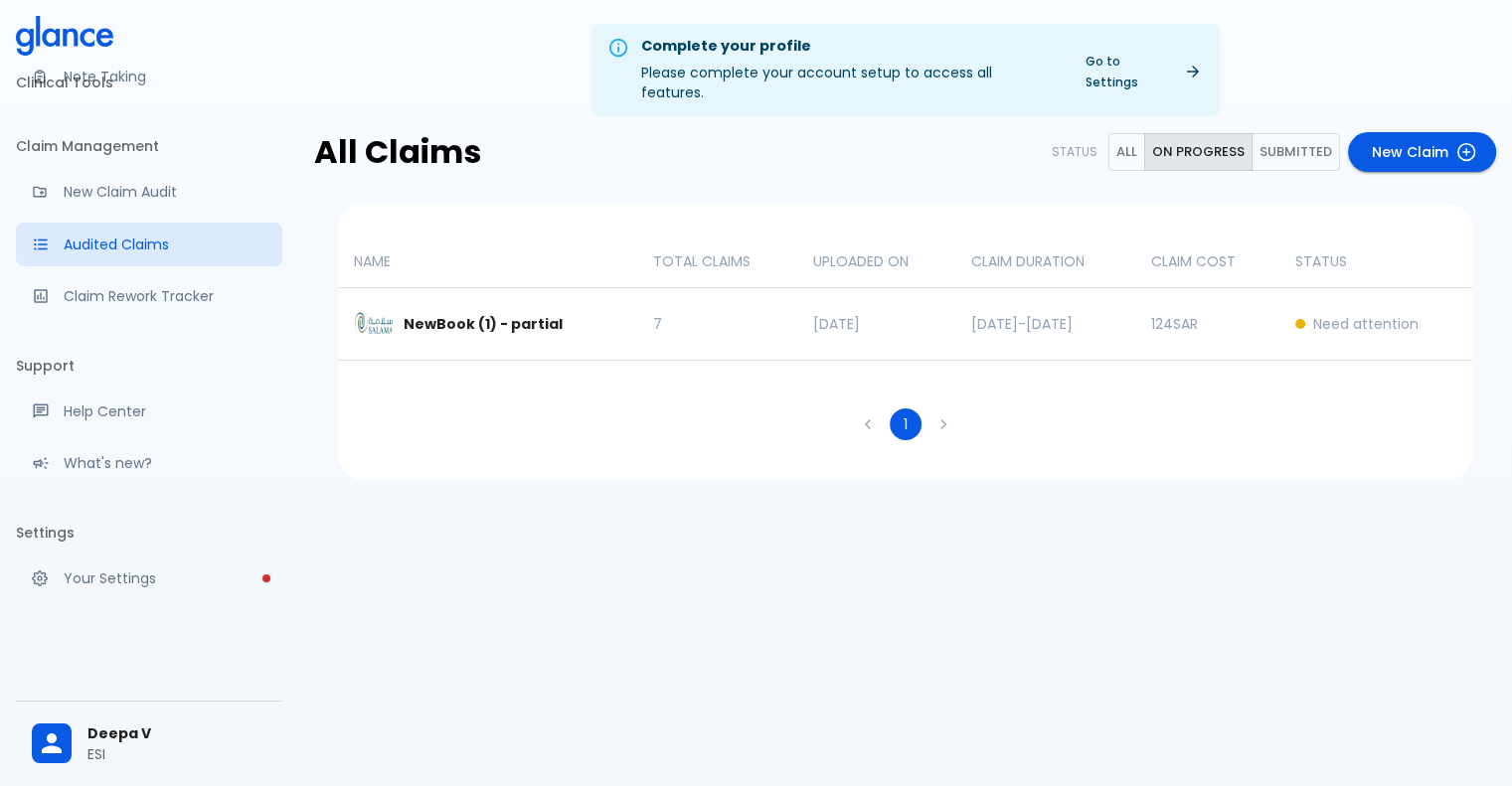 click on "NewBook (1) - partial" at bounding box center [478, 324] 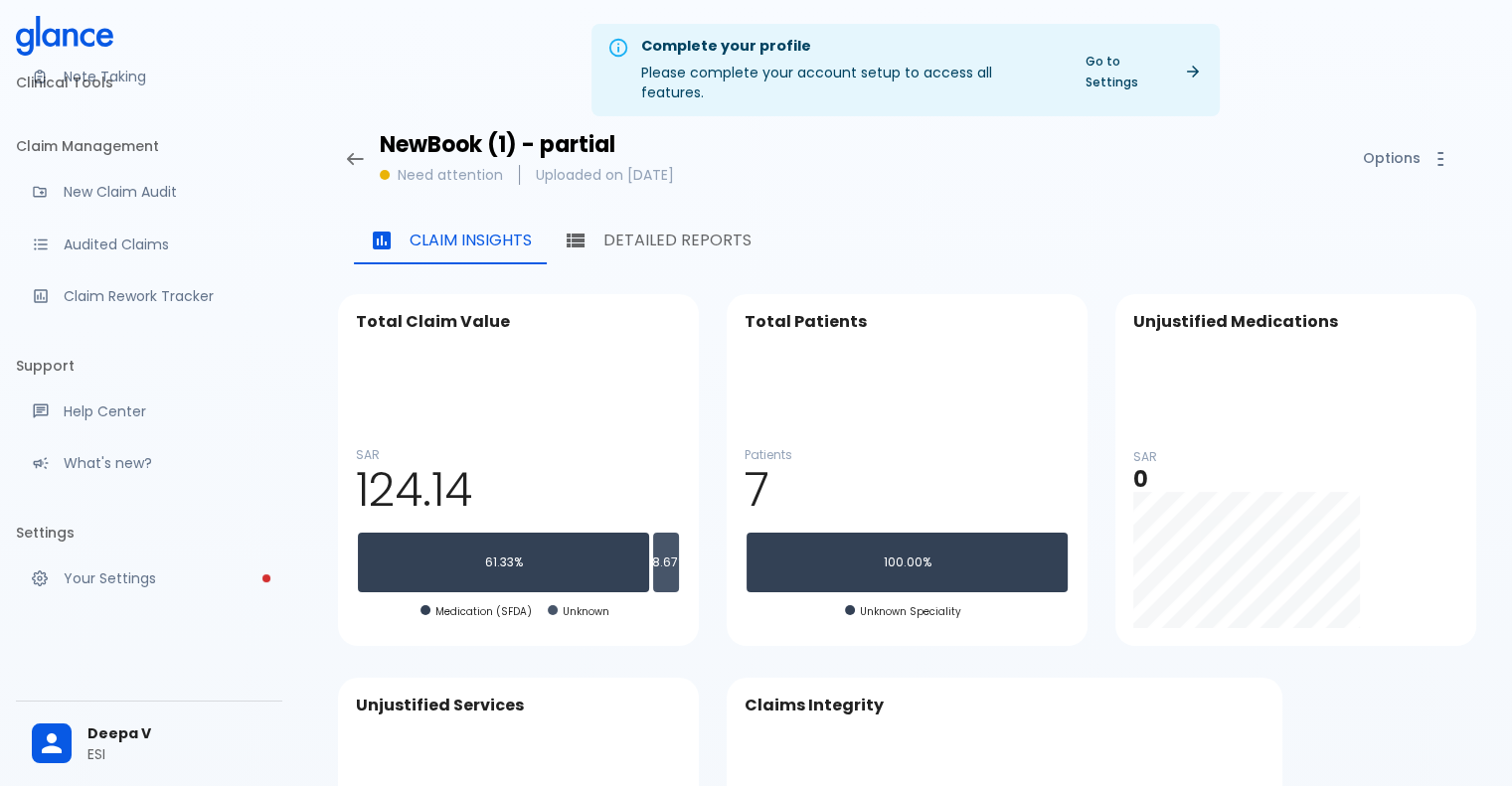 click on "Total Patients" at bounding box center [907, 322] 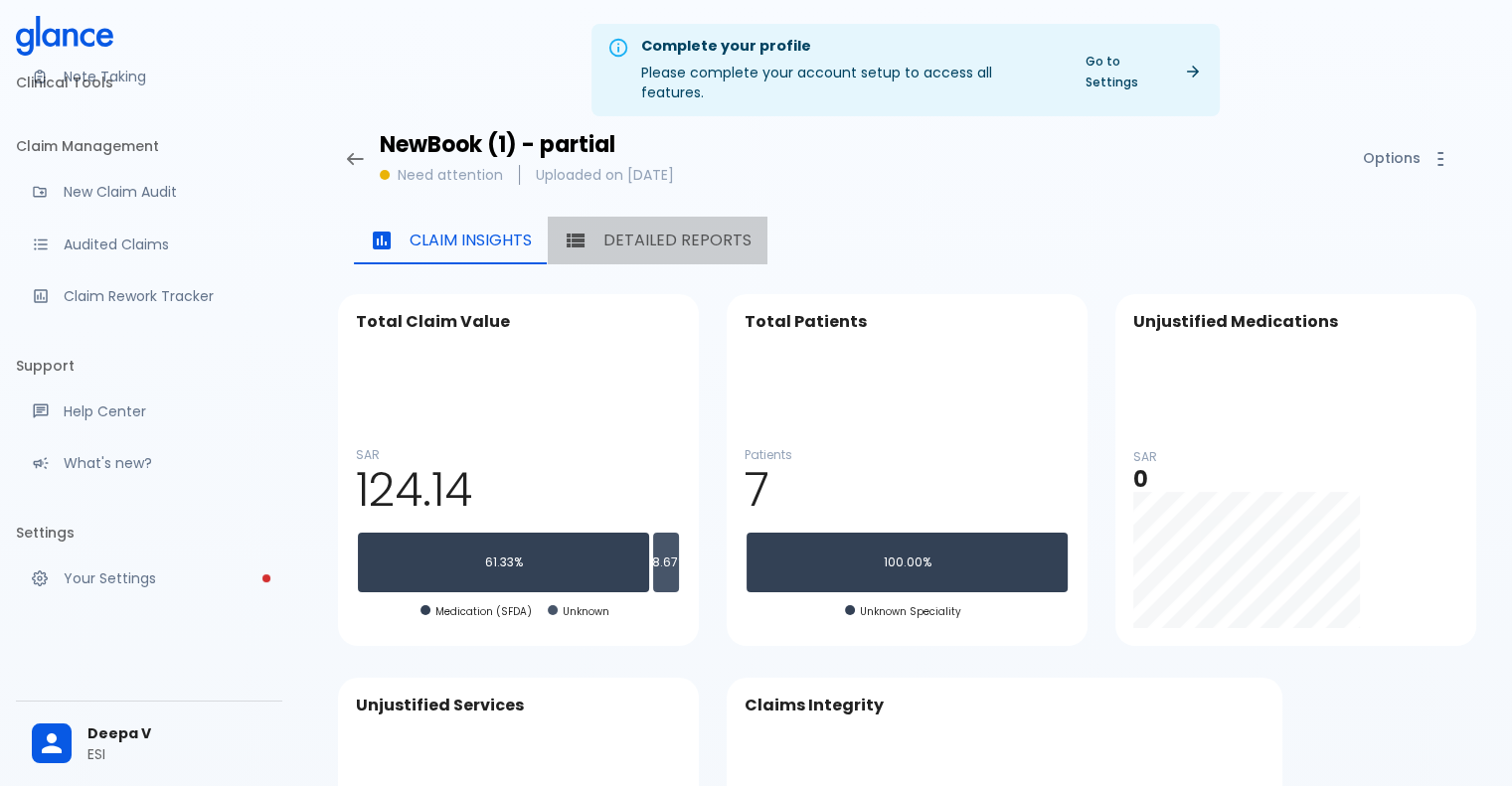 click on "Detailed Reports" at bounding box center [677, 240] 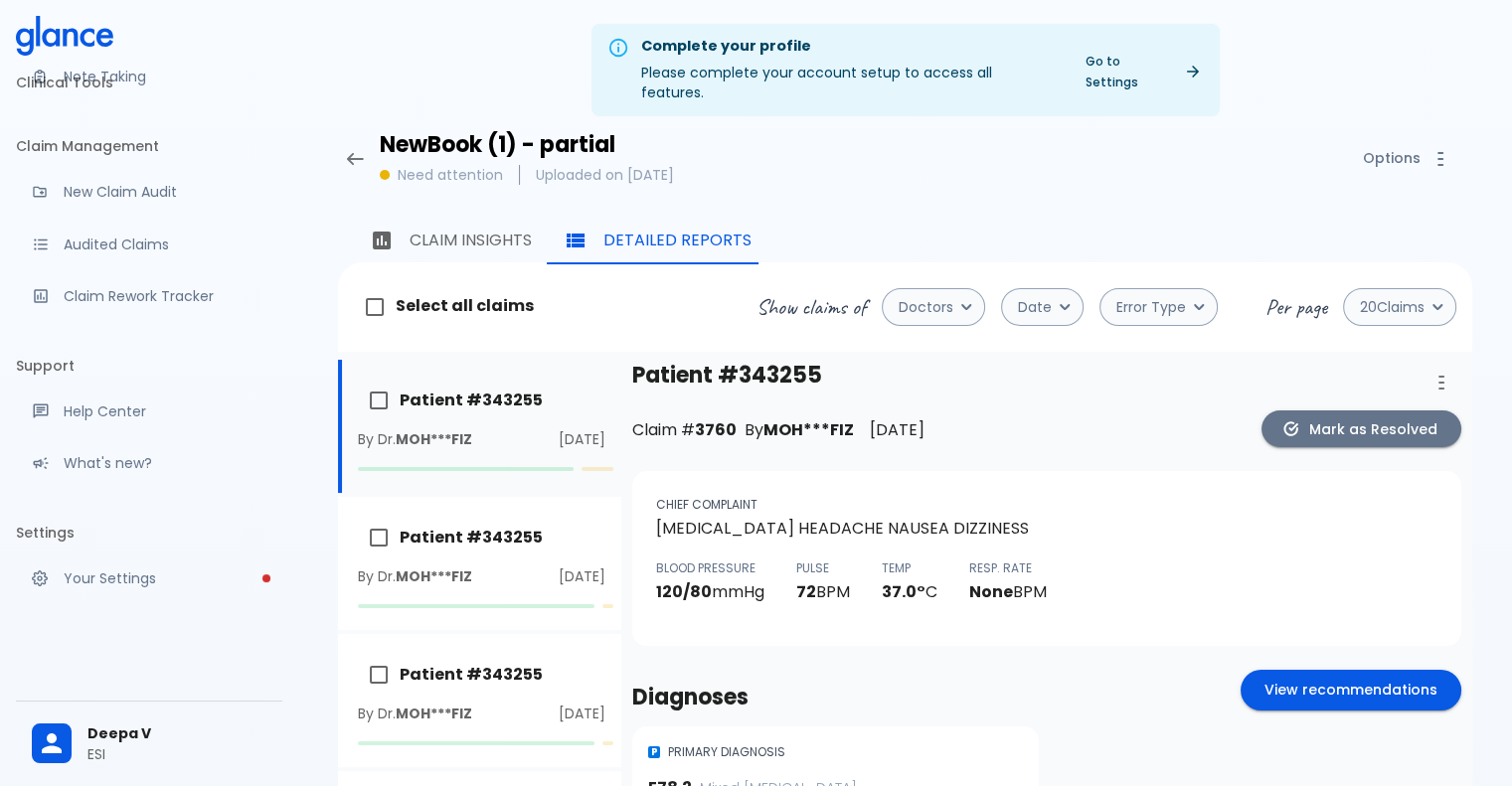 scroll, scrollTop: 69, scrollLeft: 0, axis: vertical 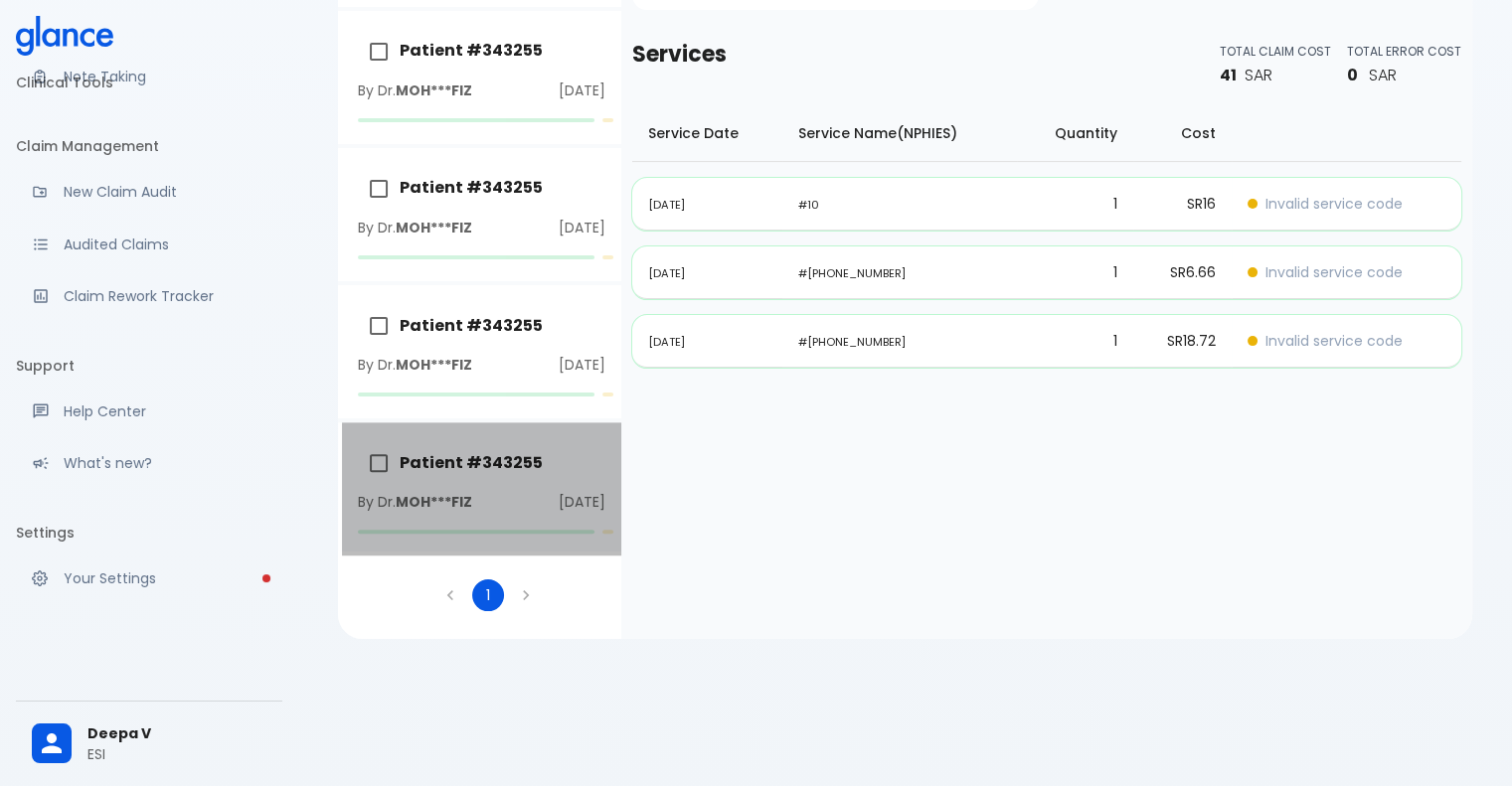 click on "Patient # 343255" at bounding box center (481, 463) 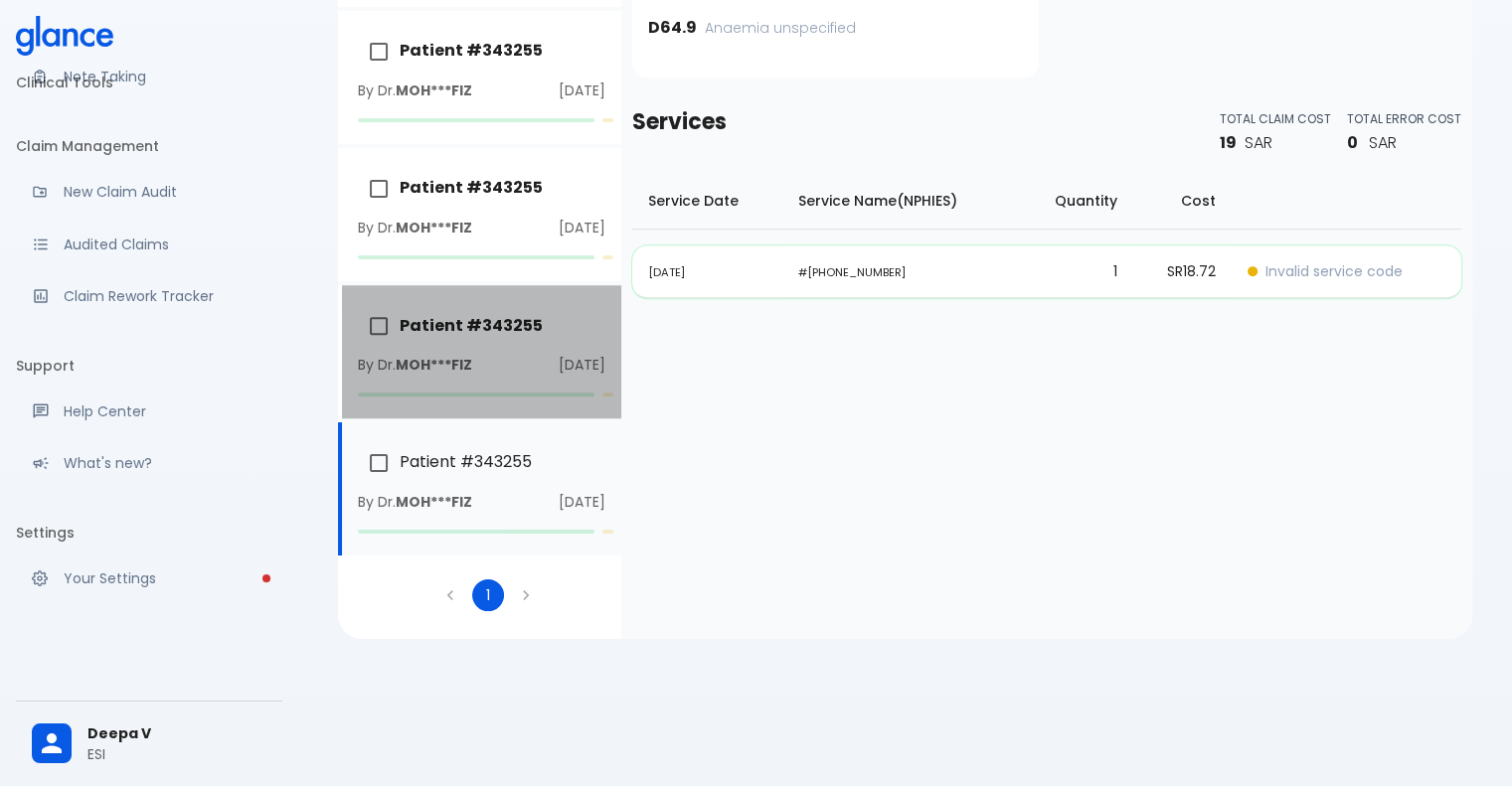 click on "Patient # 343255" at bounding box center [481, 326] 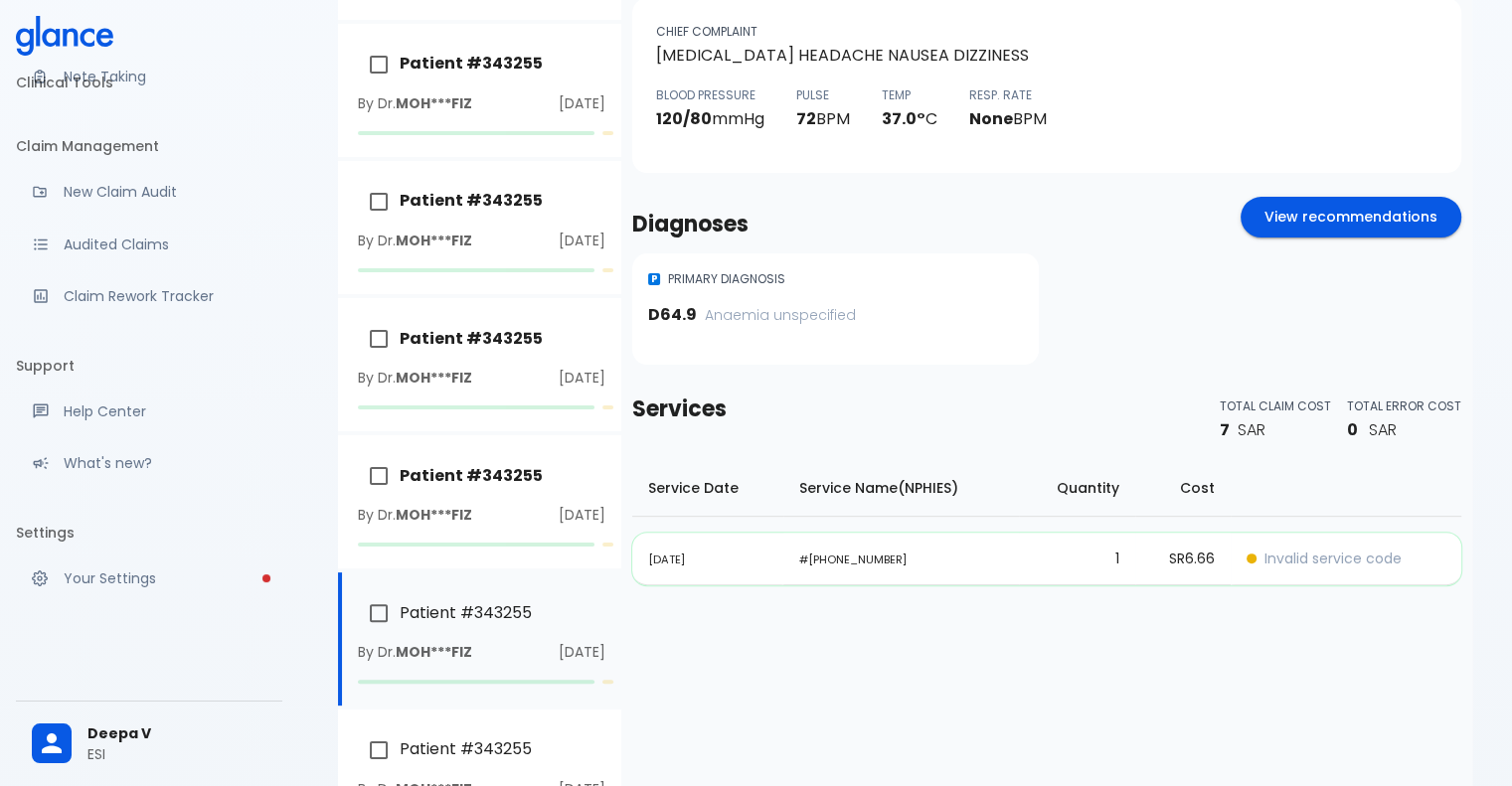 scroll, scrollTop: 473, scrollLeft: 0, axis: vertical 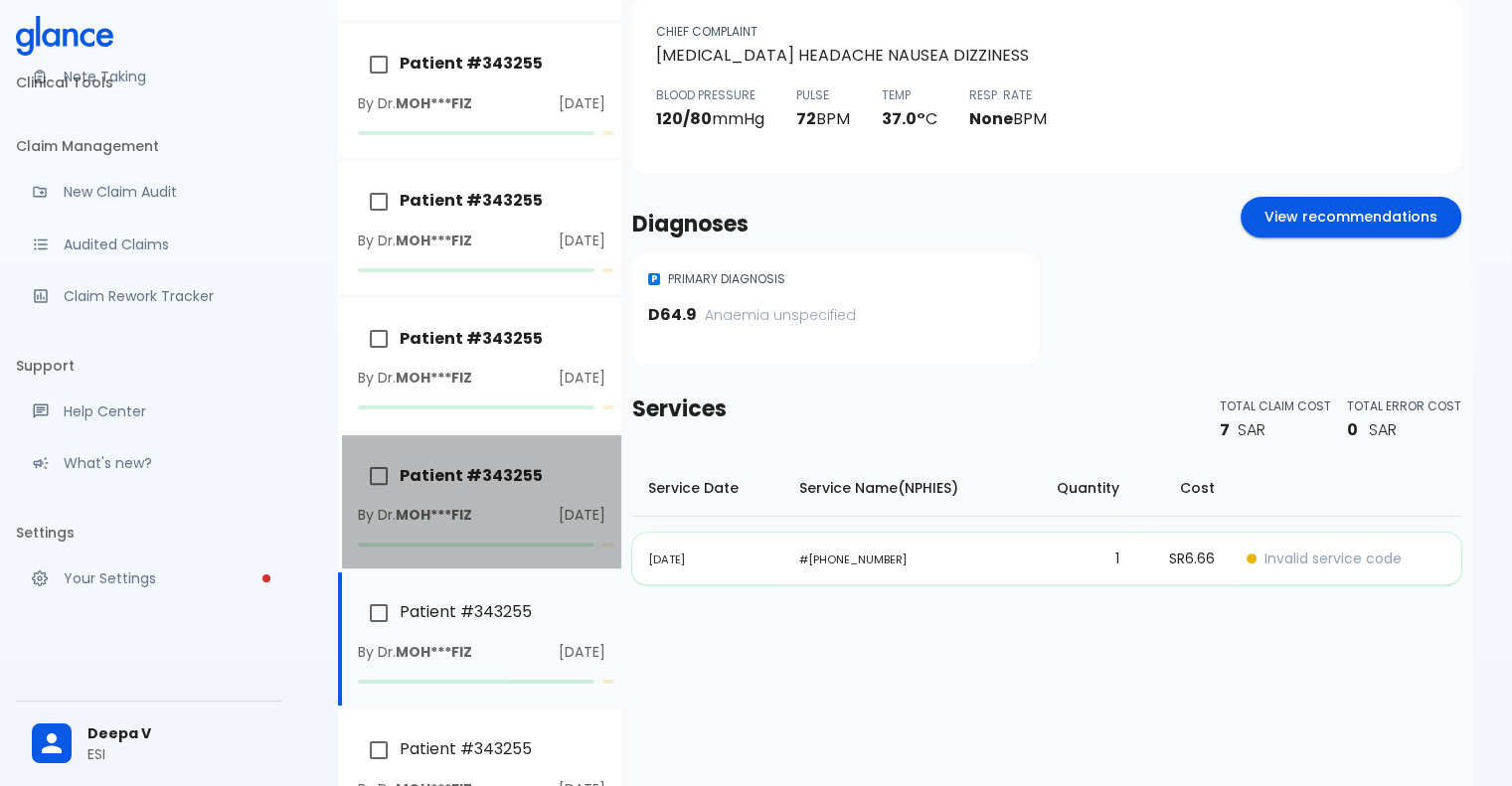 click on "Patient # 343255" at bounding box center [450, 476] 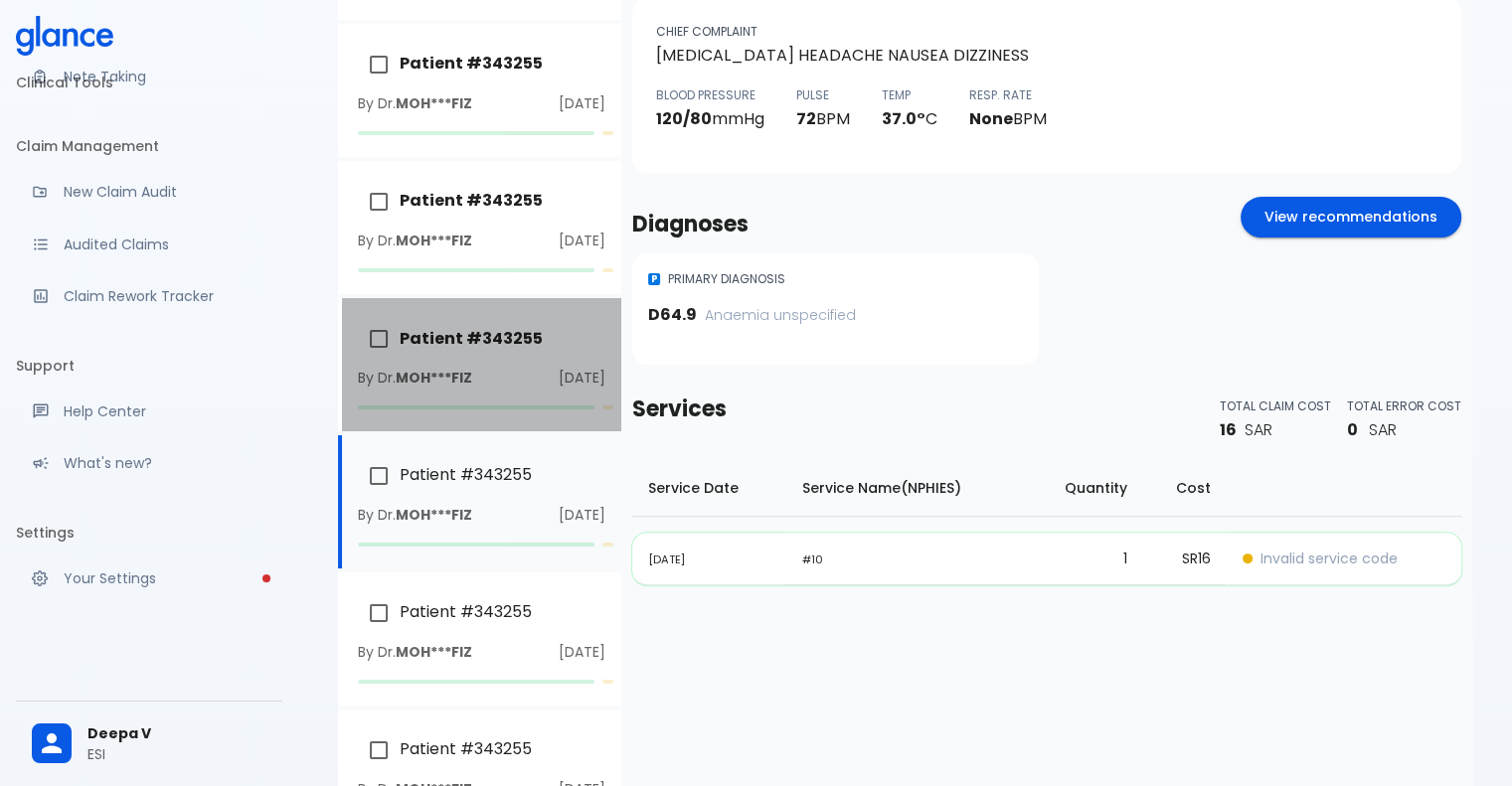 click on "Patient # 343255" at bounding box center (450, 339) 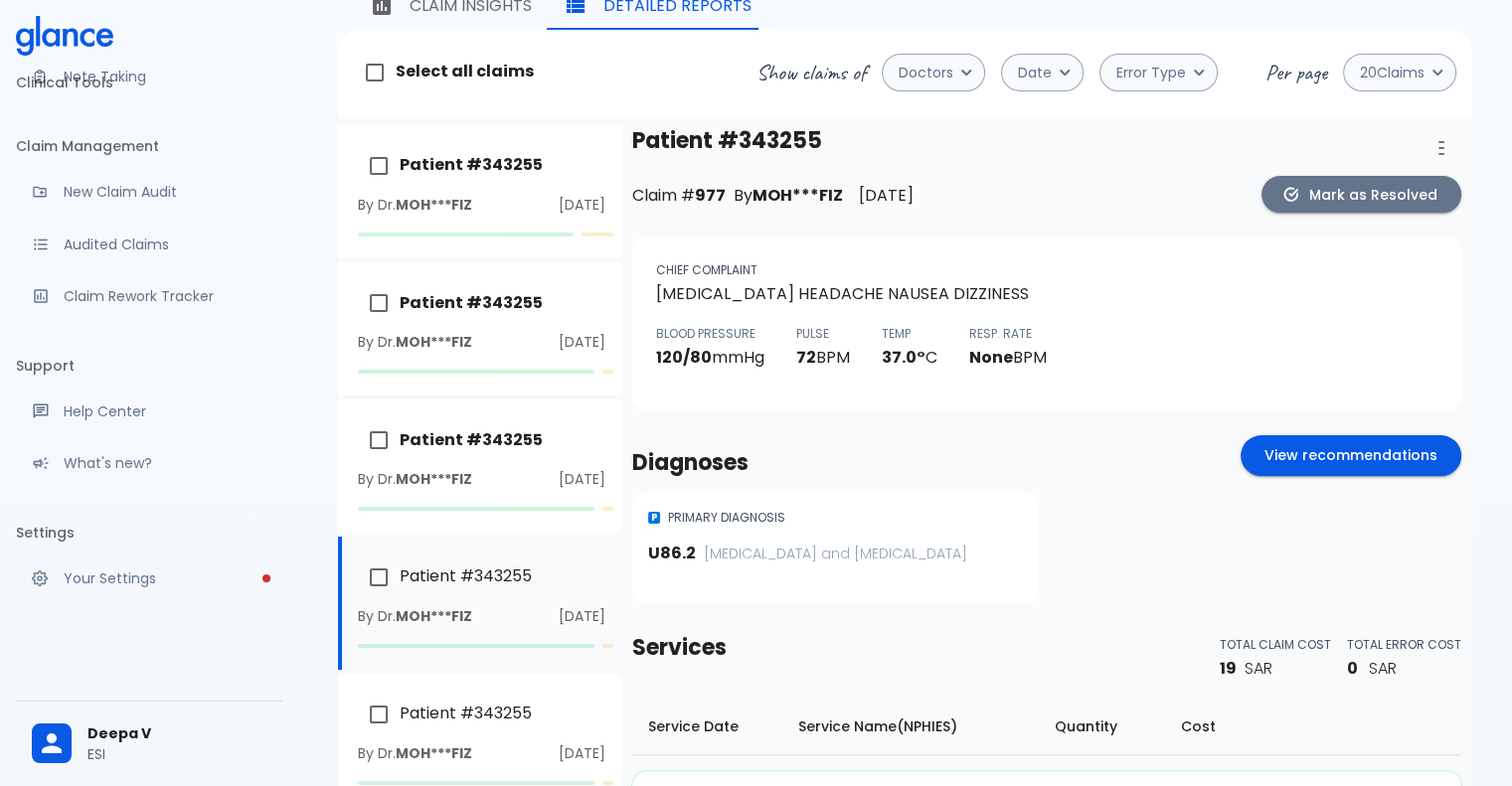 scroll, scrollTop: 229, scrollLeft: 0, axis: vertical 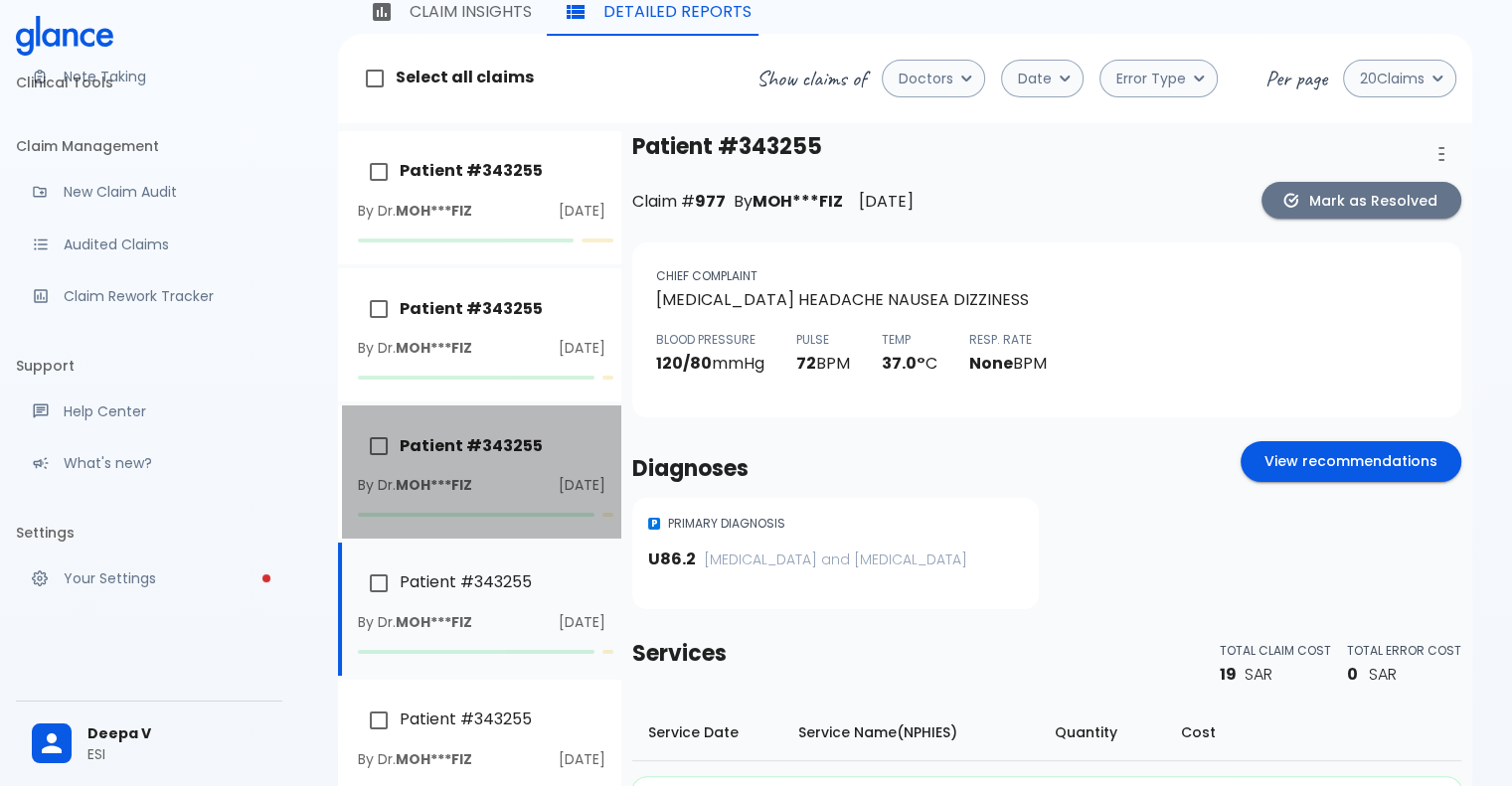 click on "Patient # 343255 By Dr.  MOH***FIZ Fri, 29 Jan 2021" at bounding box center [479, 472] 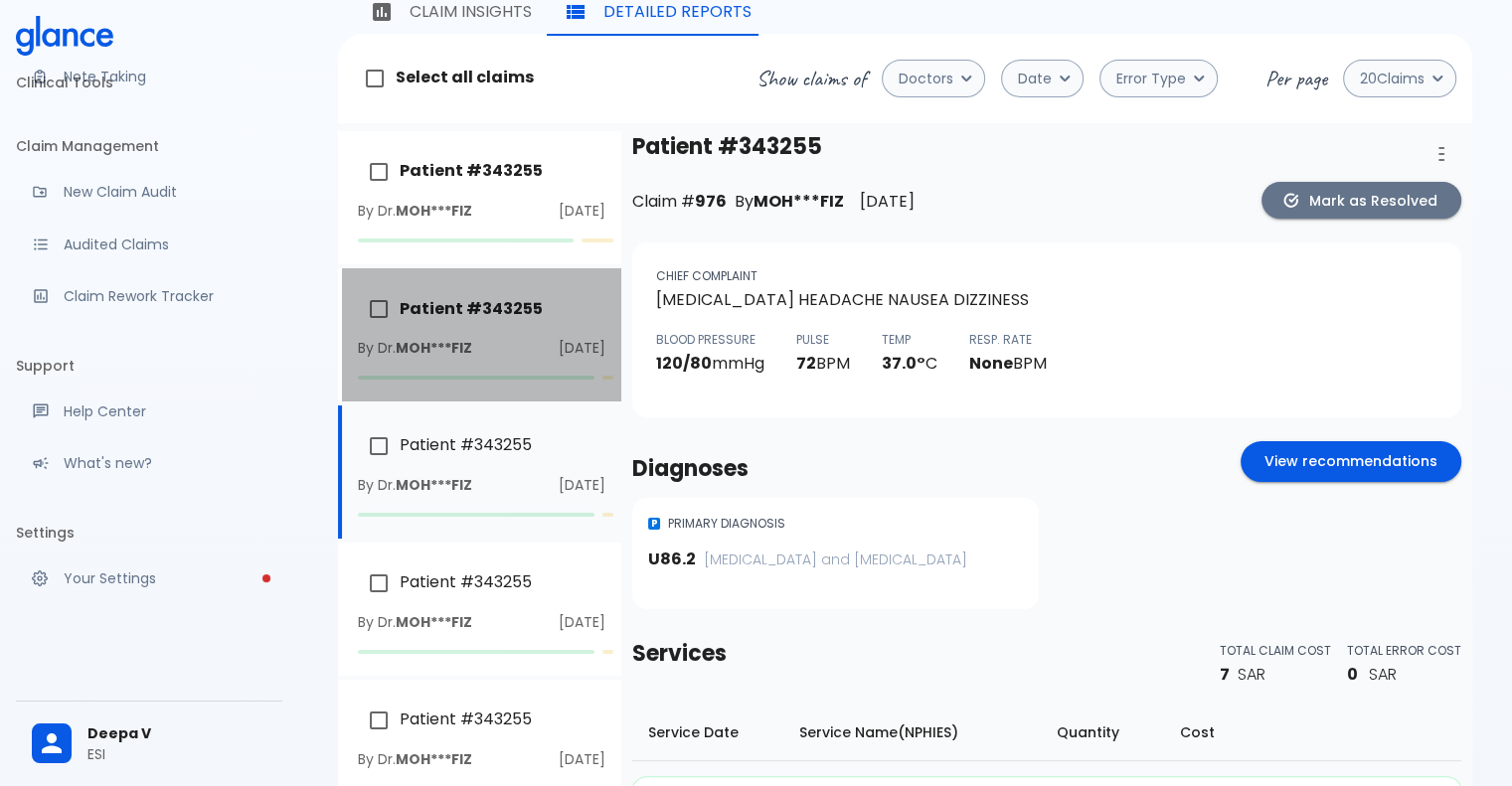 click on "Patient # 343255" at bounding box center (450, 309) 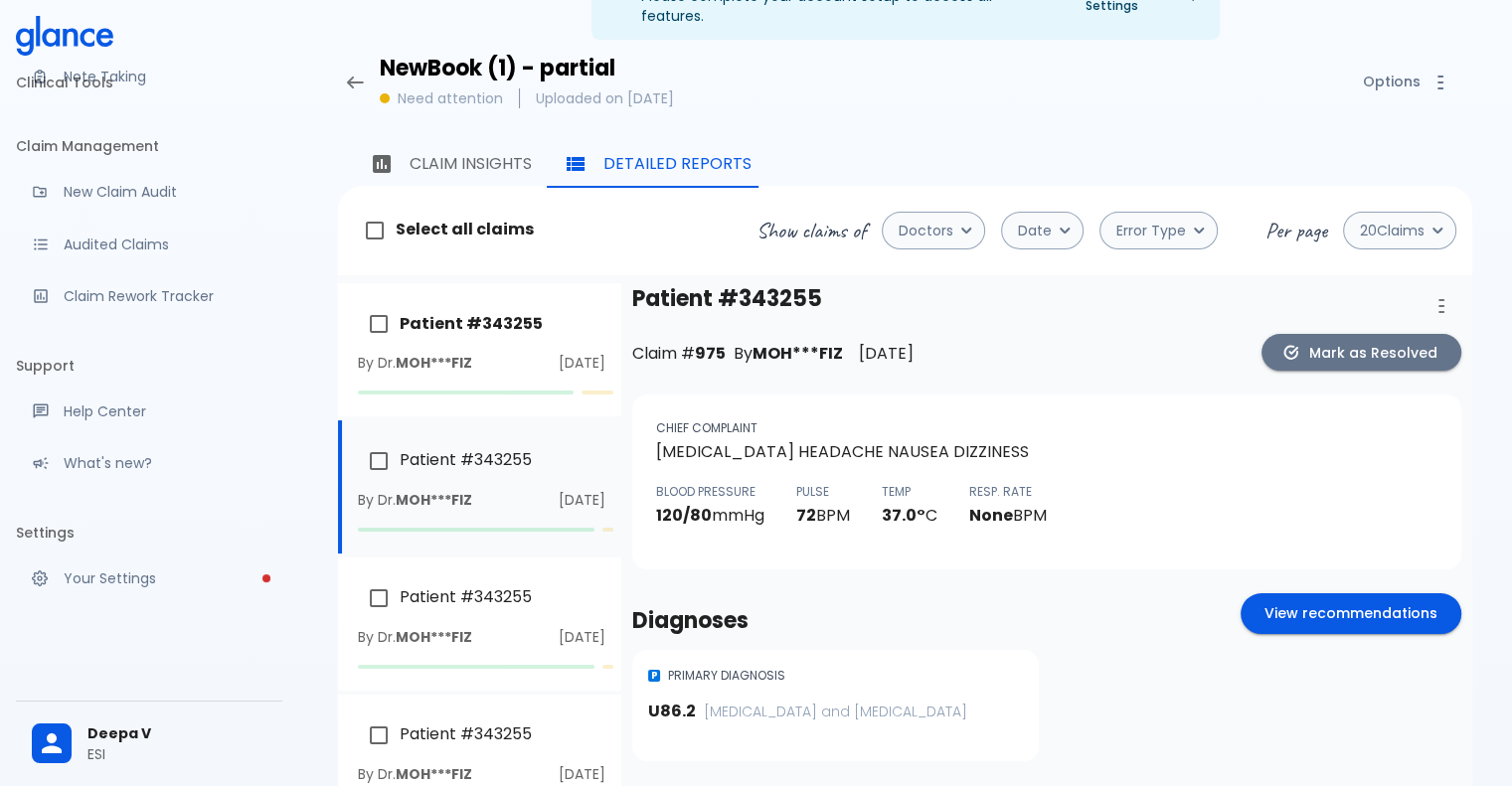 scroll, scrollTop: 73, scrollLeft: 0, axis: vertical 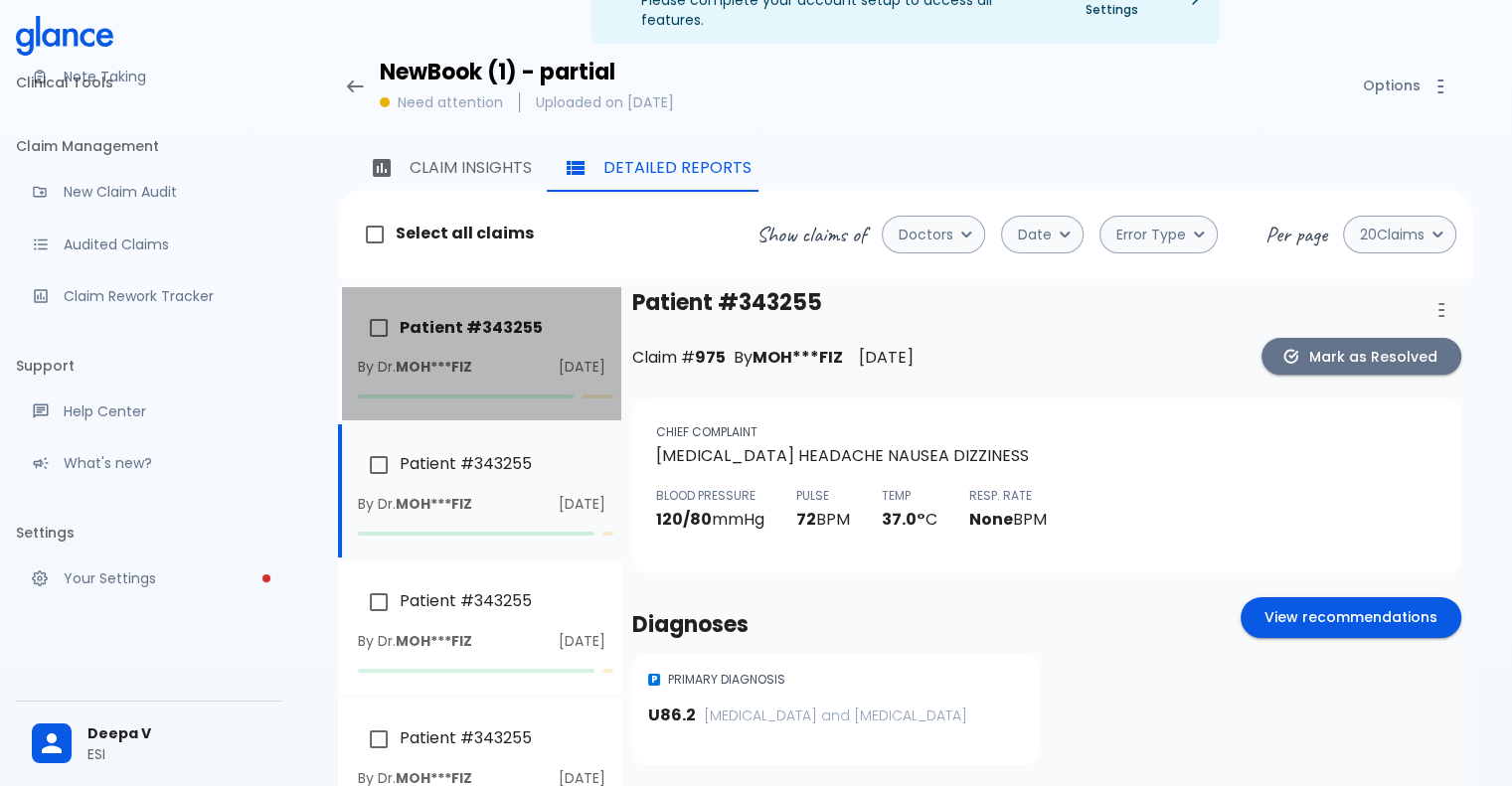 click on "Patient # 343255" at bounding box center (450, 328) 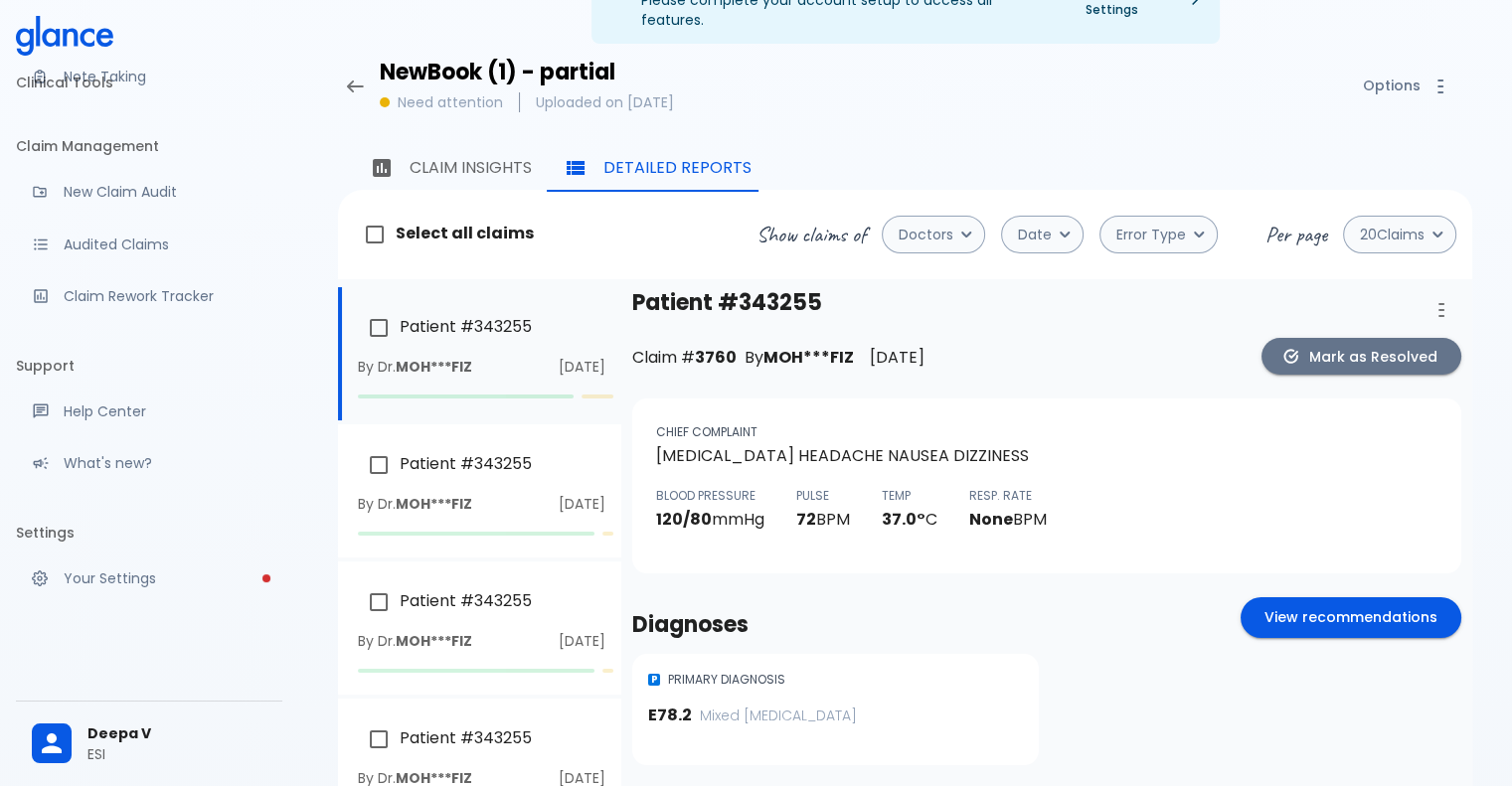 scroll, scrollTop: 69, scrollLeft: 0, axis: vertical 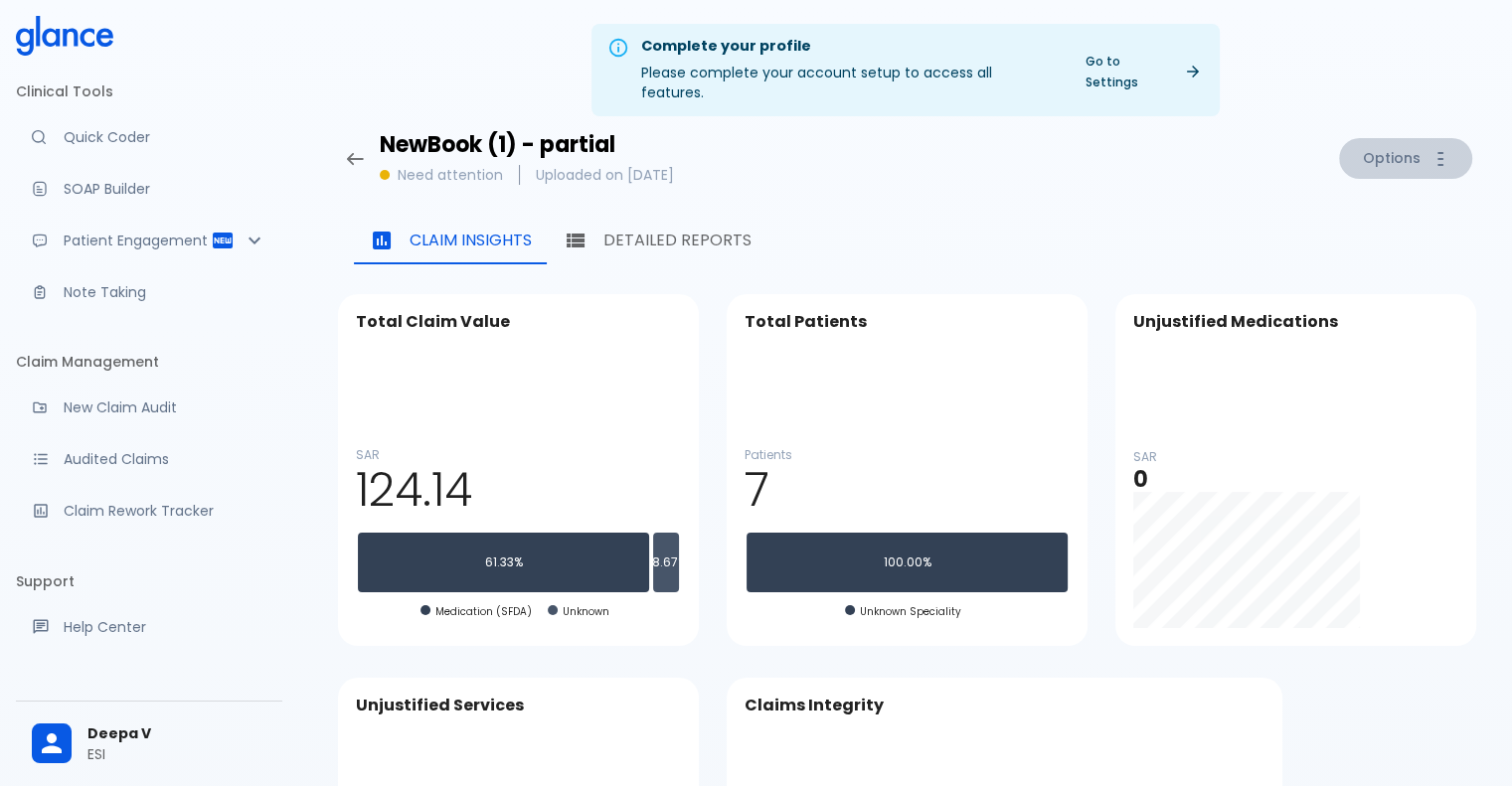click 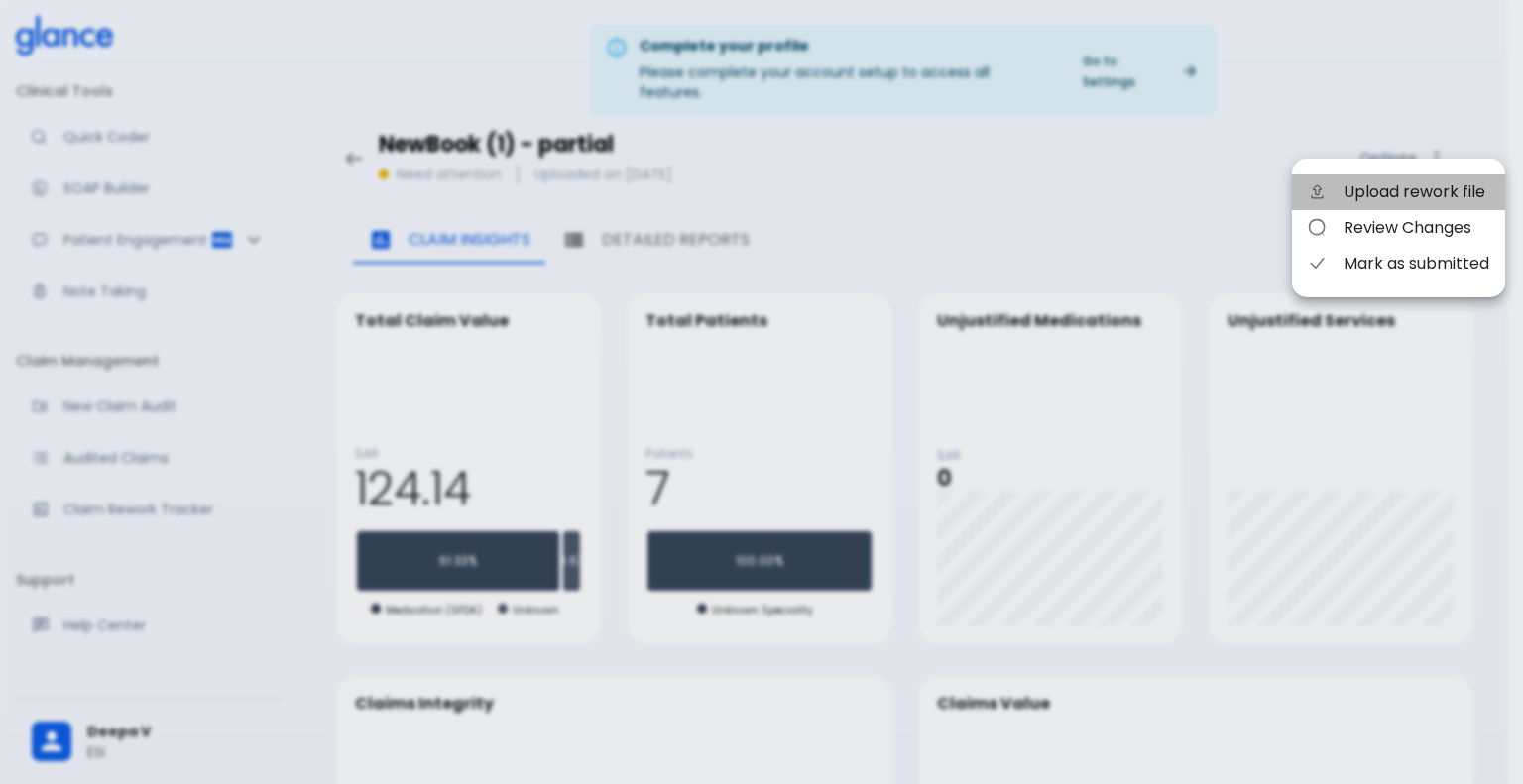 click on "Upload rework file" at bounding box center [1416, 192] 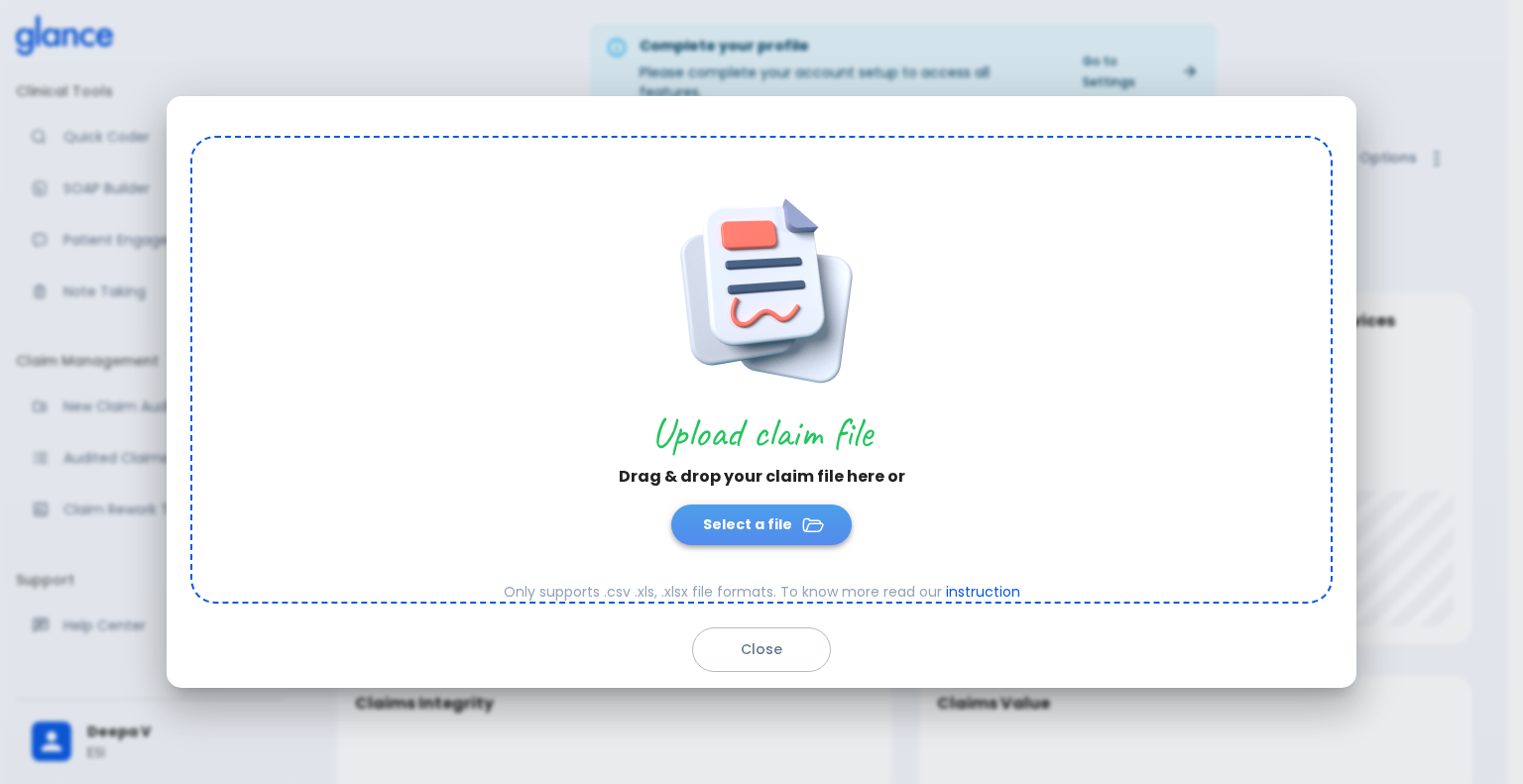 click 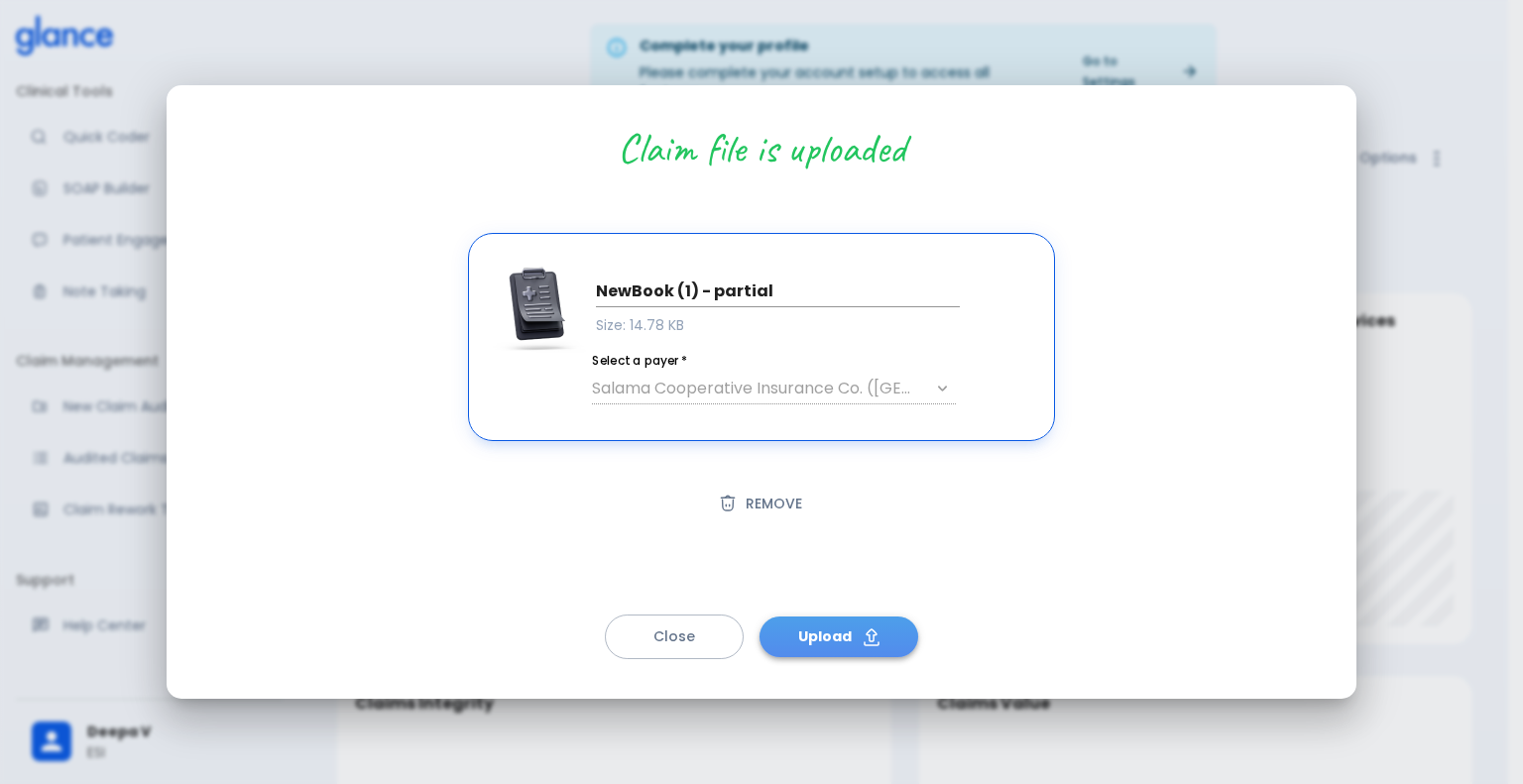 click on "Upload" at bounding box center (839, 636) 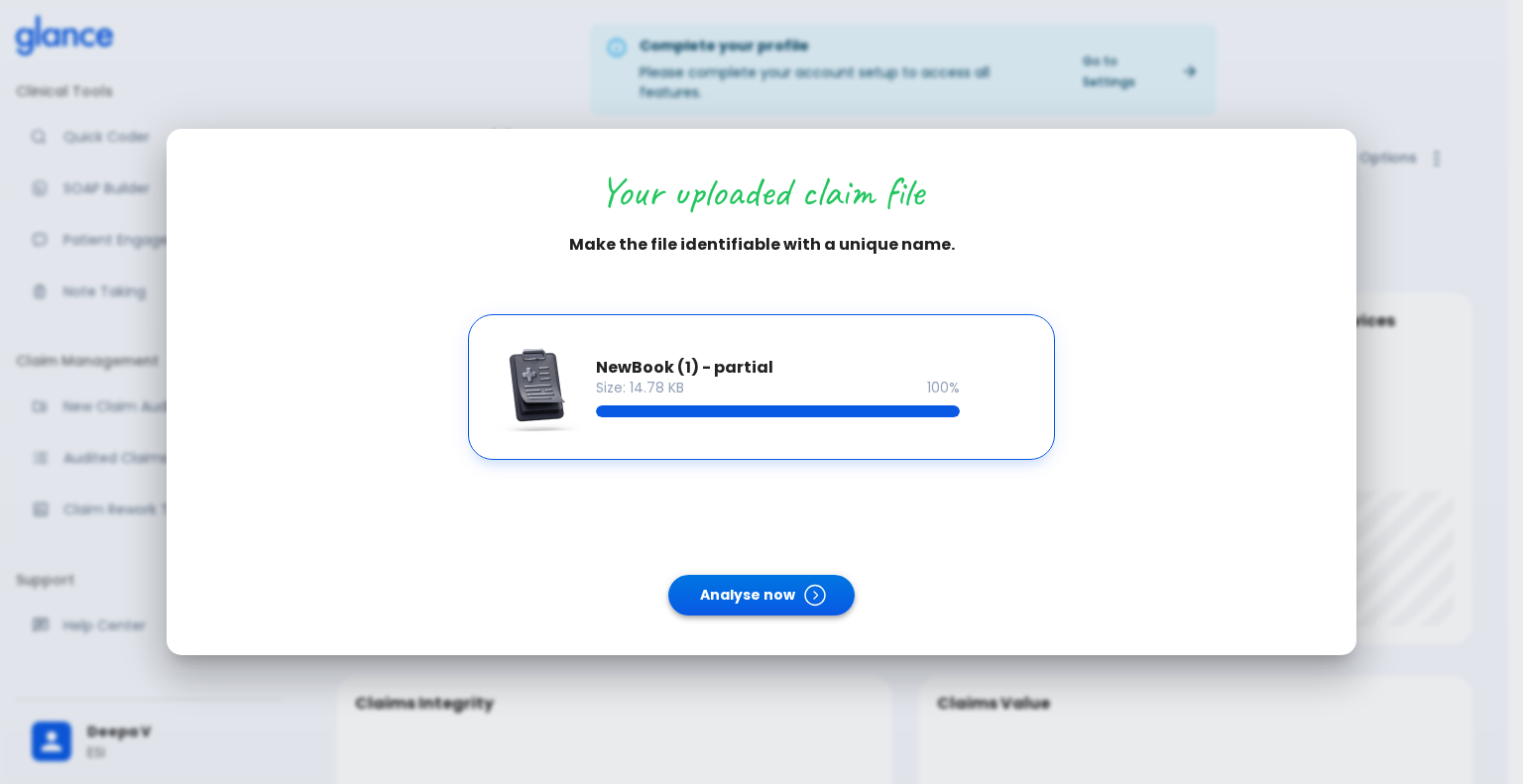 click on "Analyse now" at bounding box center (762, 595) 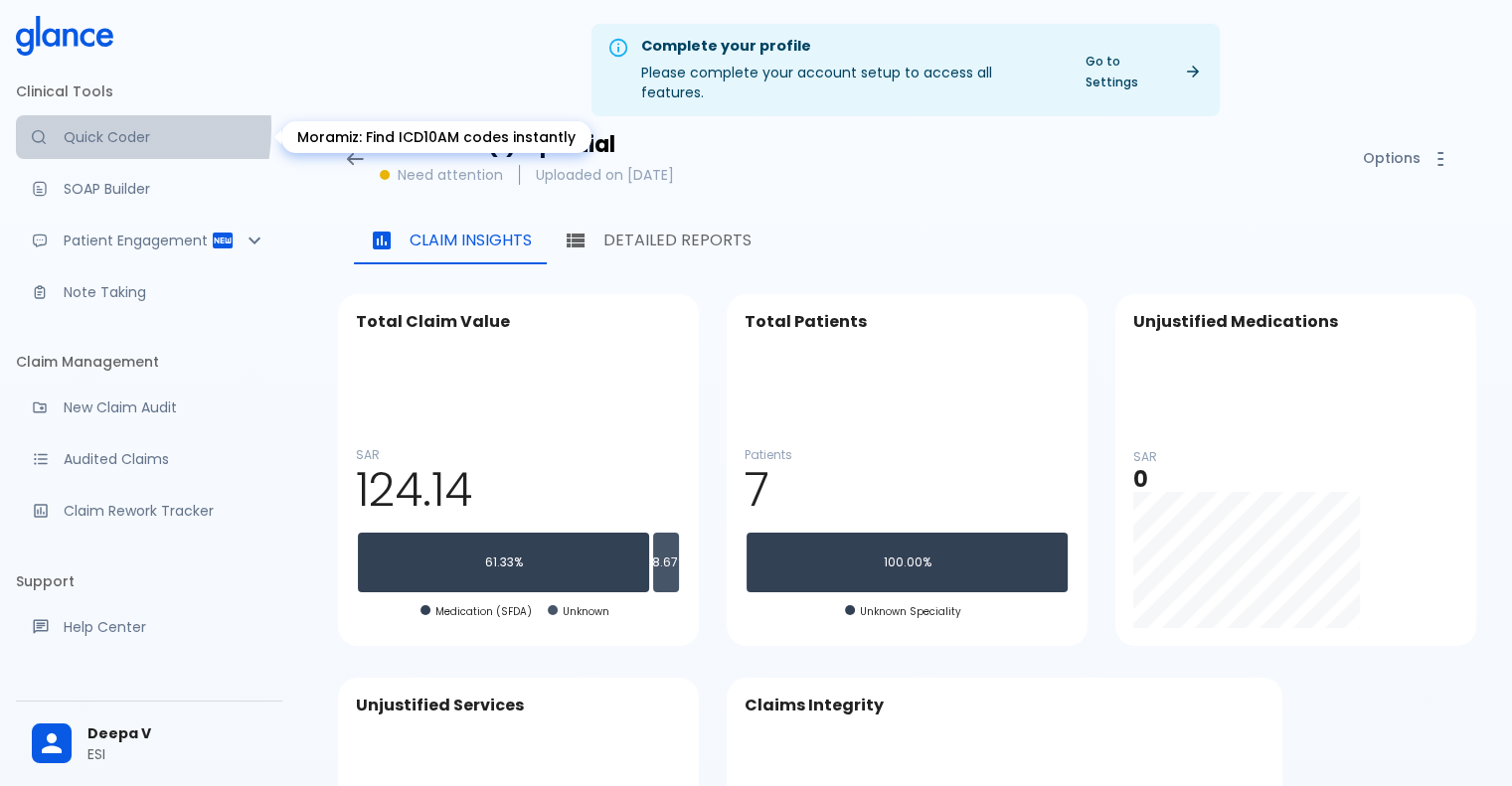 click on "Quick Coder" at bounding box center [165, 137] 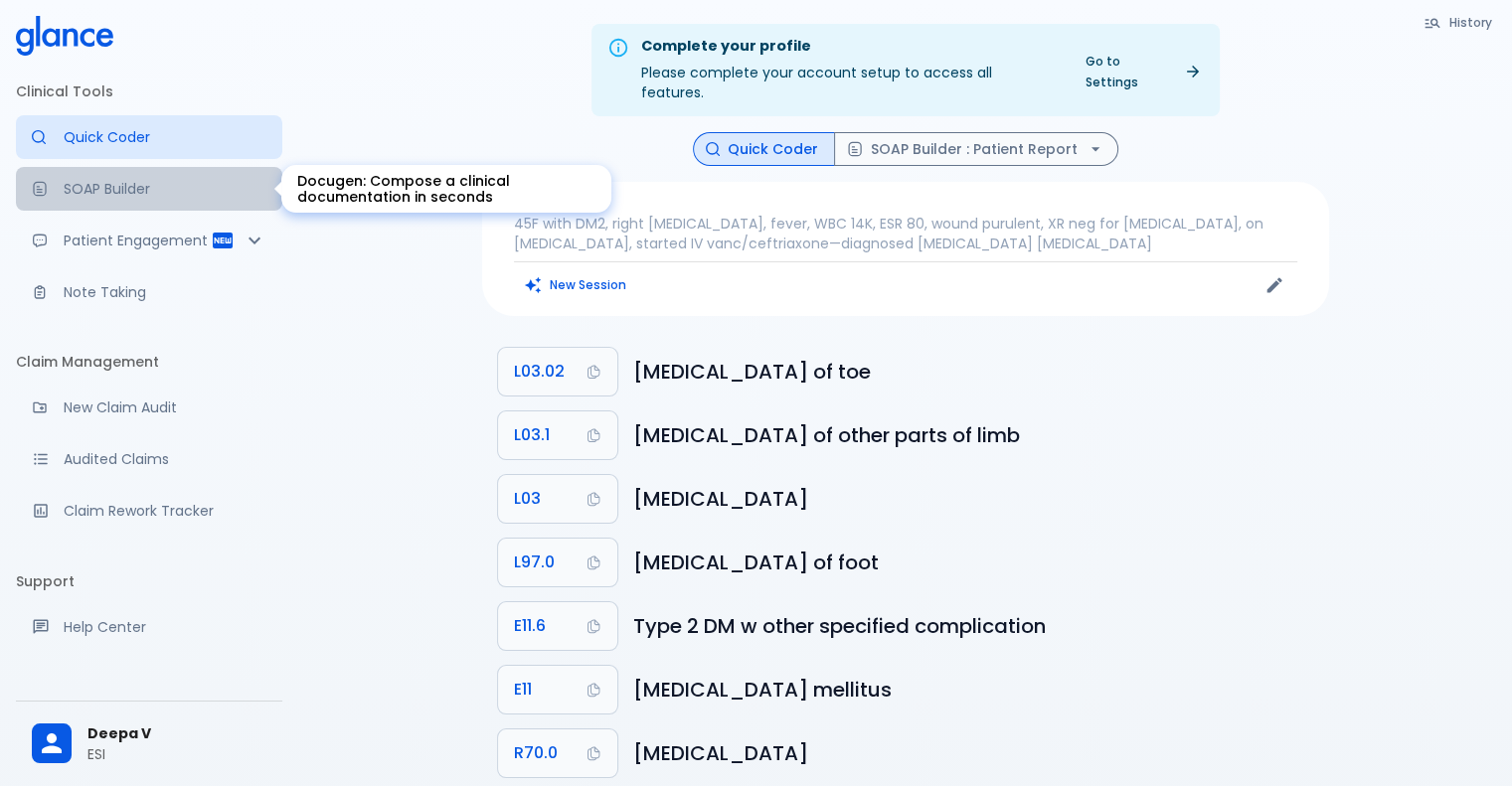 click on "SOAP Builder" at bounding box center (165, 189) 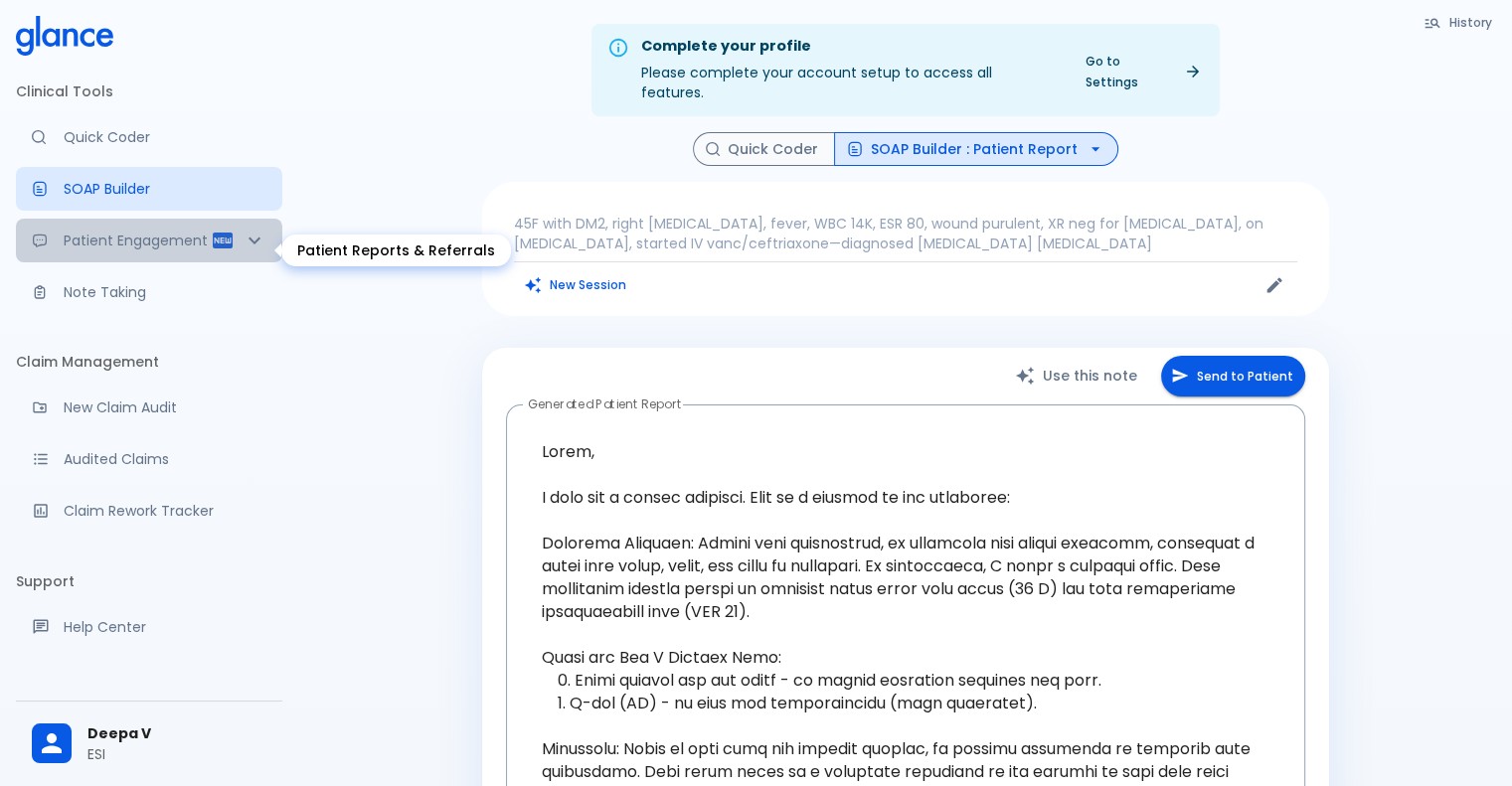 click on "Patient Engagement" at bounding box center (149, 240) 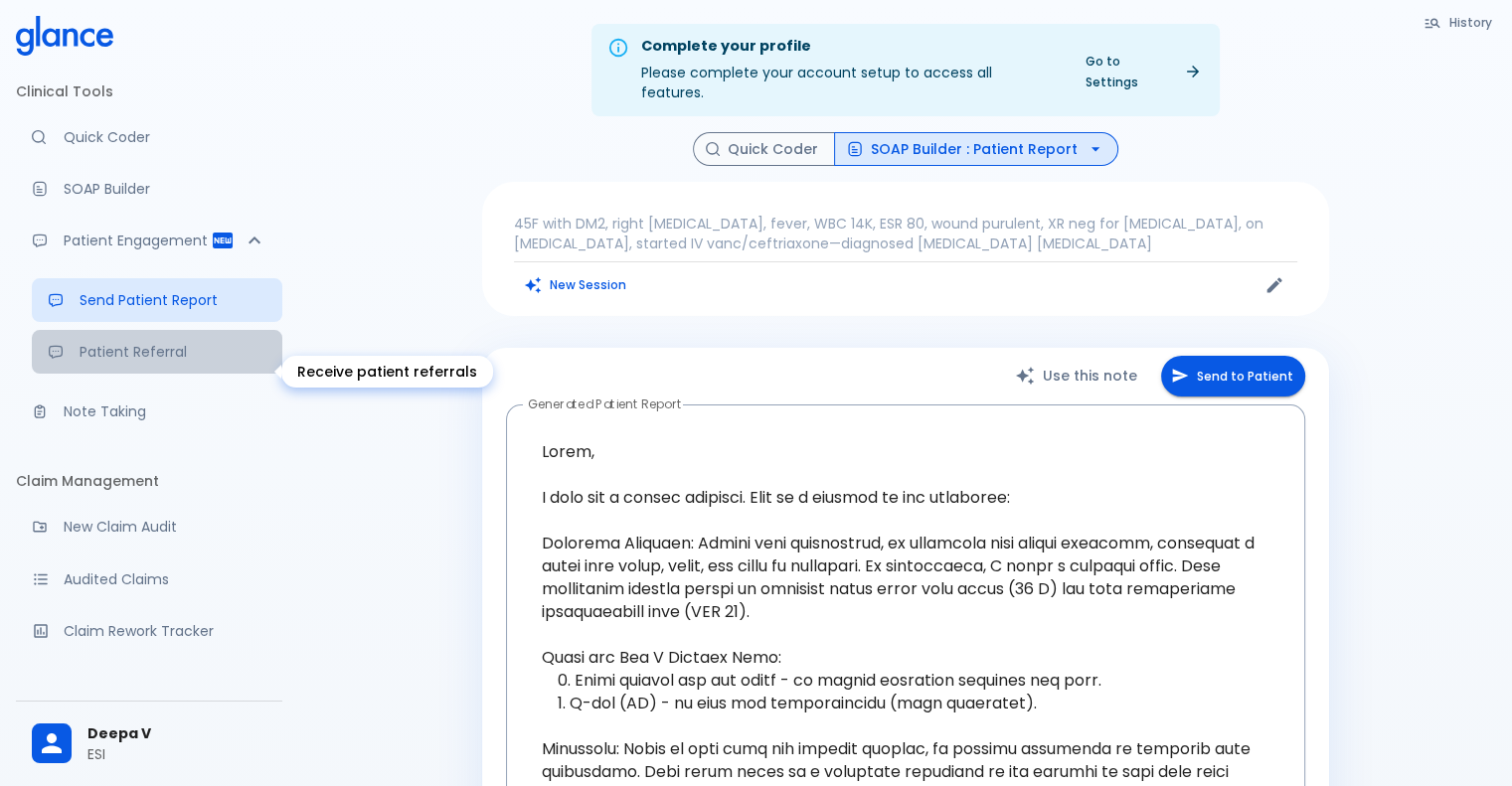click on "Patient Referral" at bounding box center [173, 352] 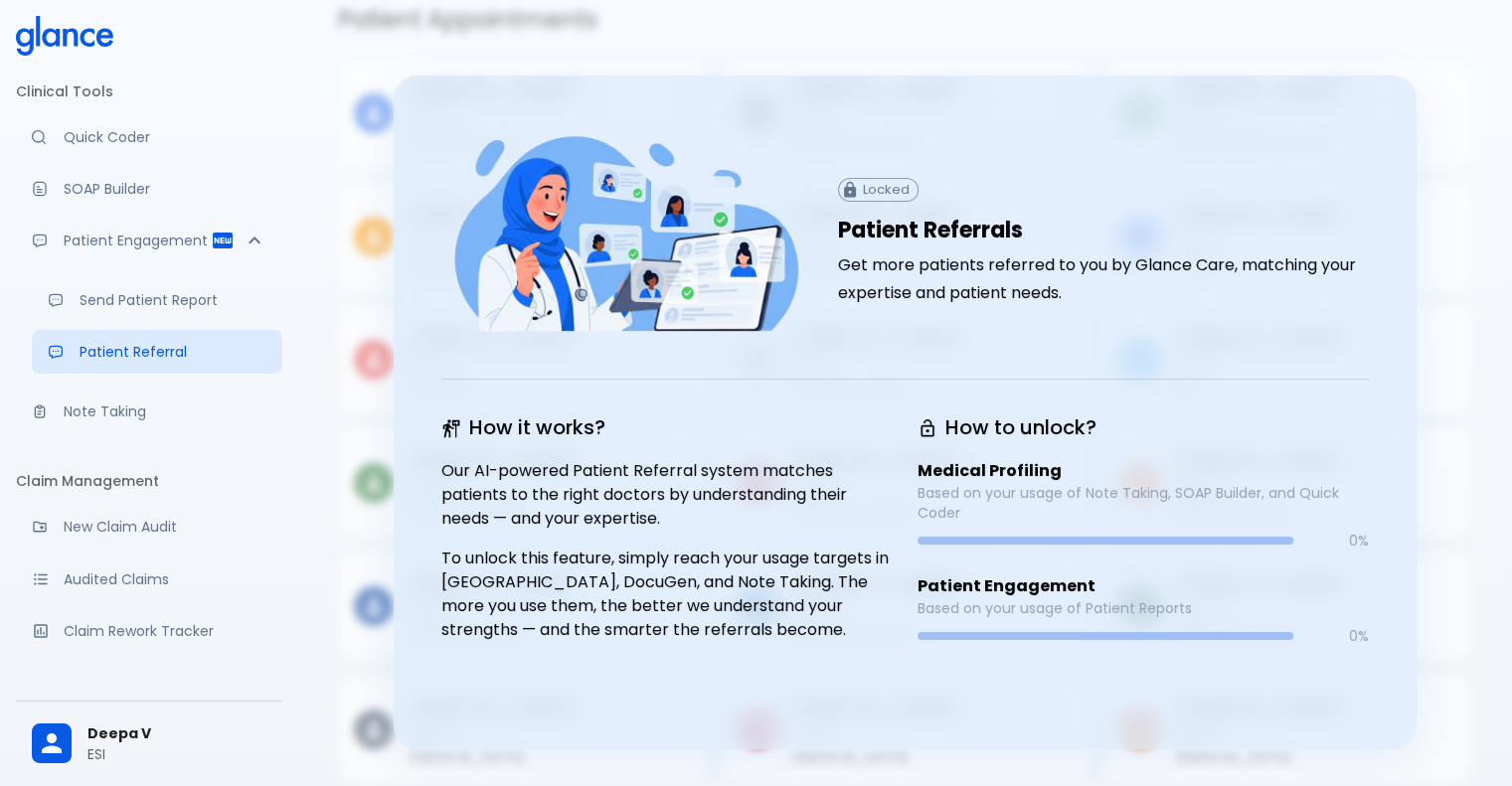 scroll, scrollTop: 143, scrollLeft: 0, axis: vertical 